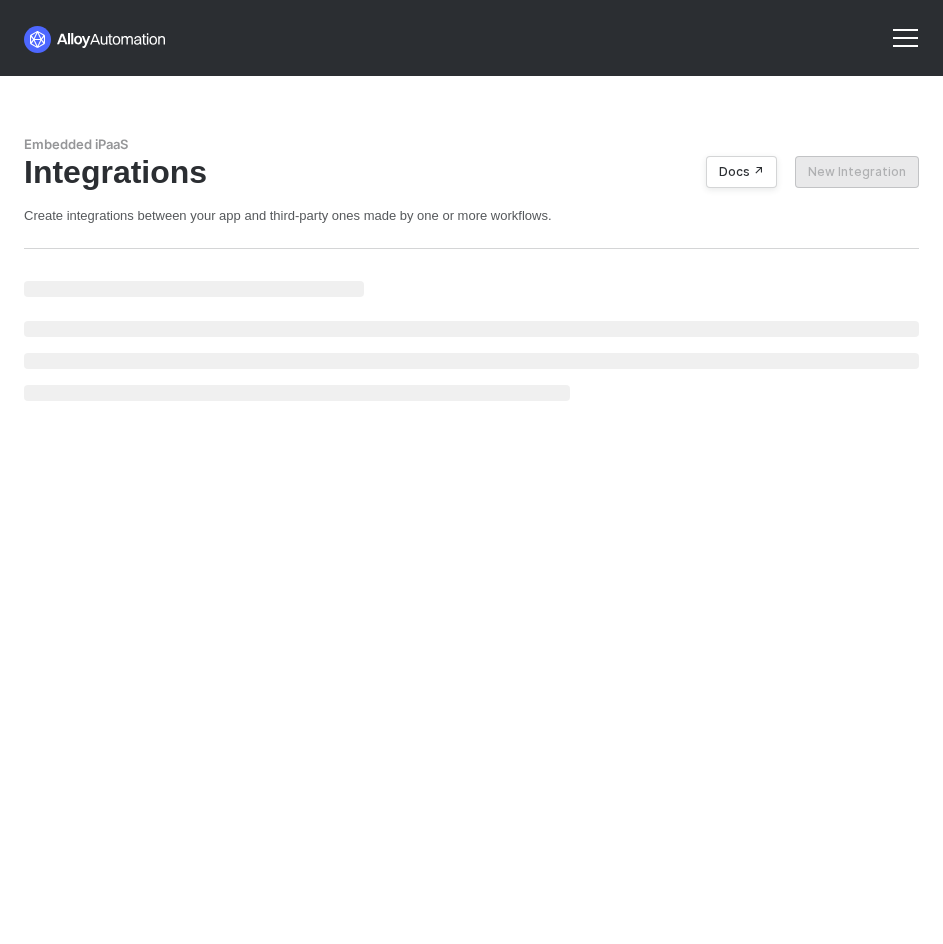 scroll, scrollTop: 0, scrollLeft: 0, axis: both 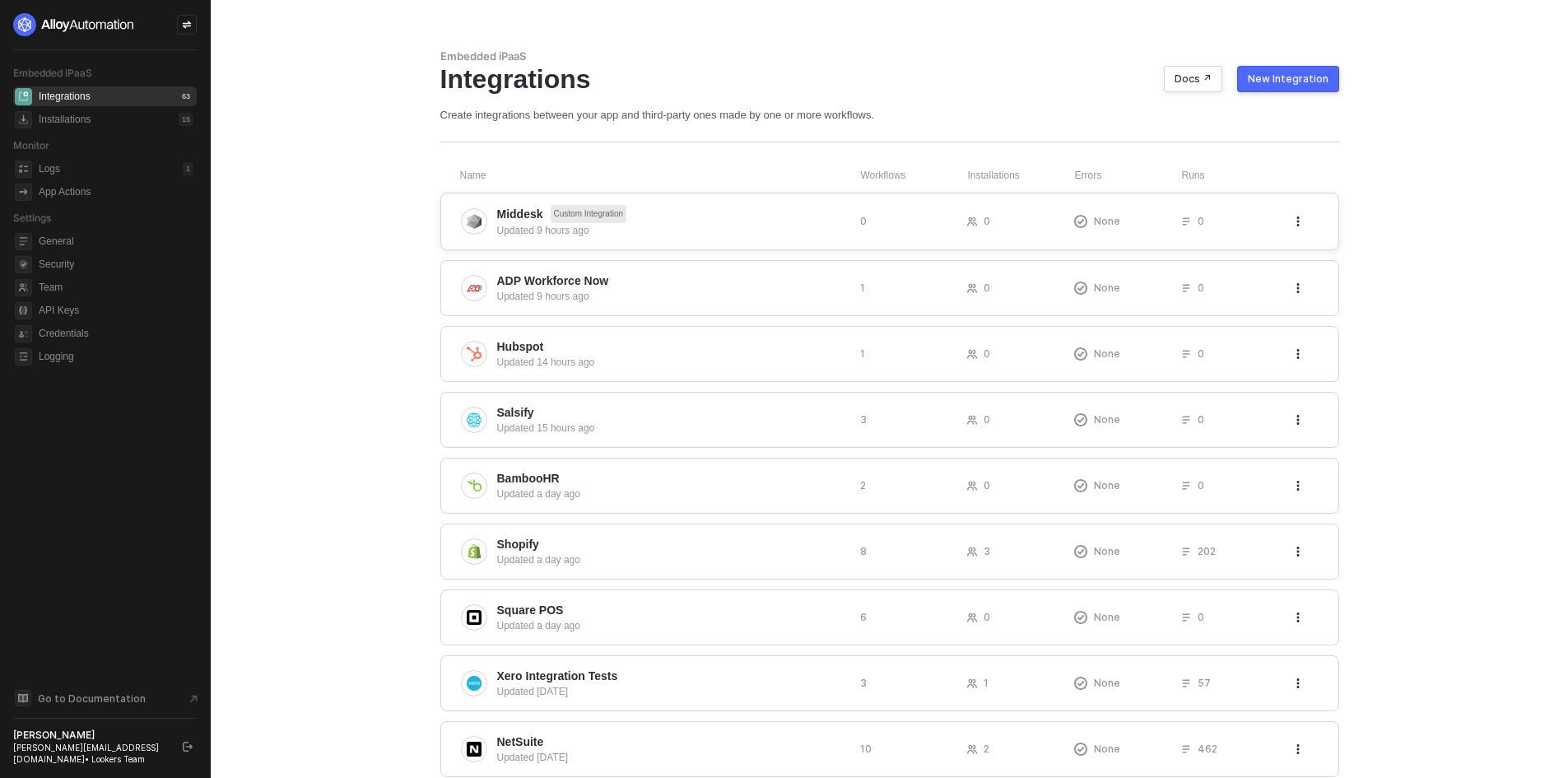click 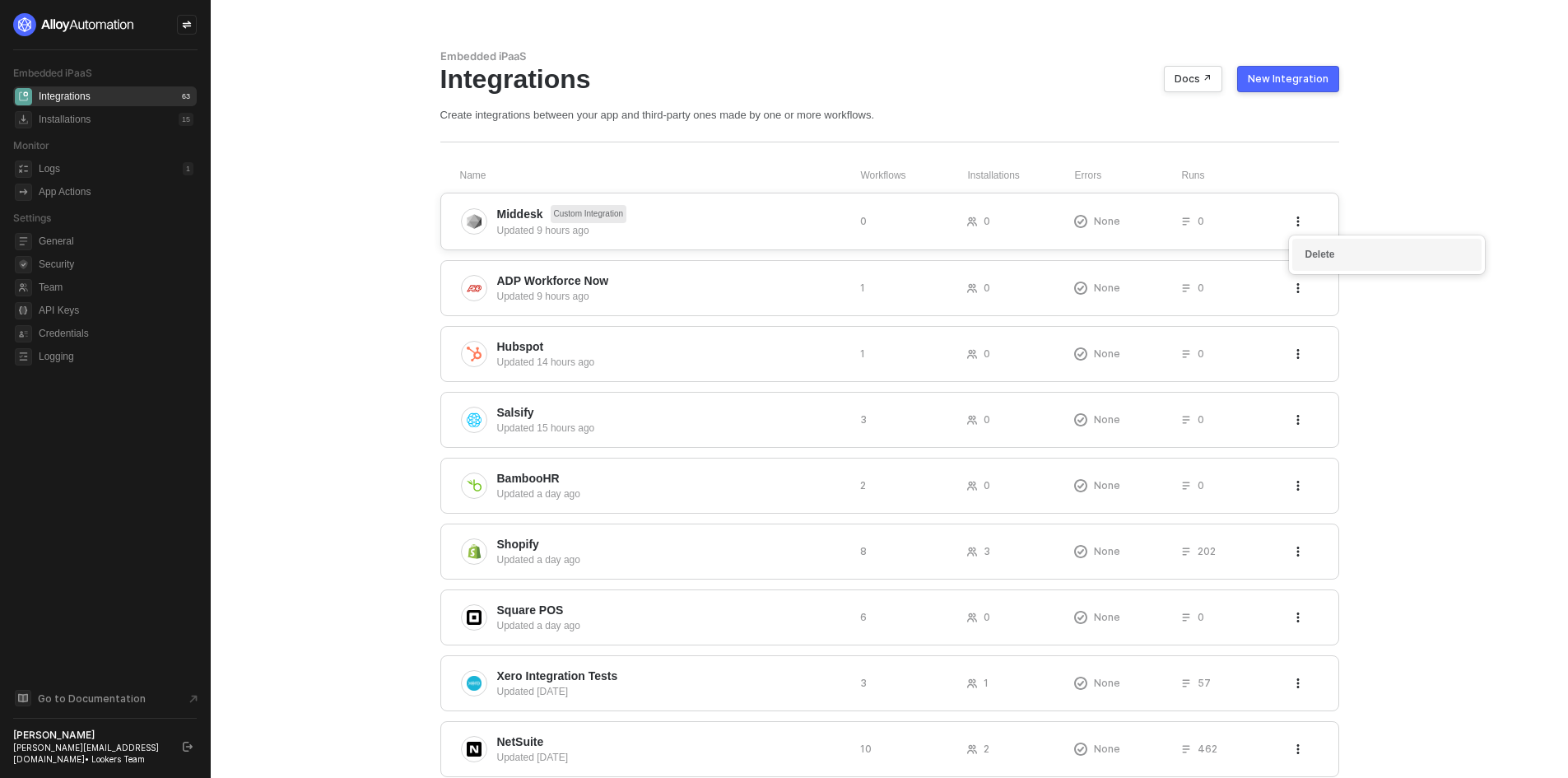 click on "Delete" at bounding box center [1387, 254] 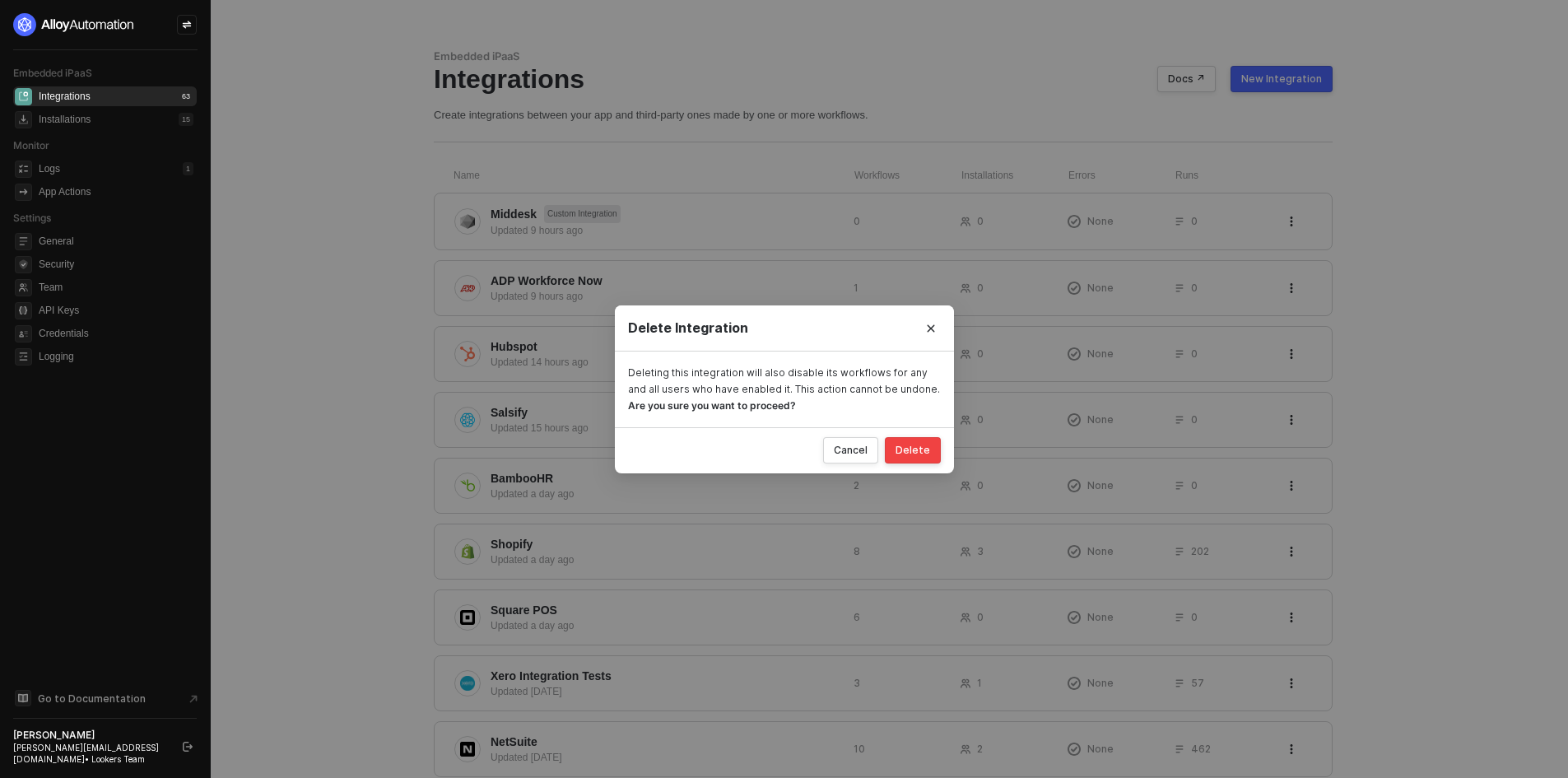 click on "Delete" at bounding box center (913, 450) 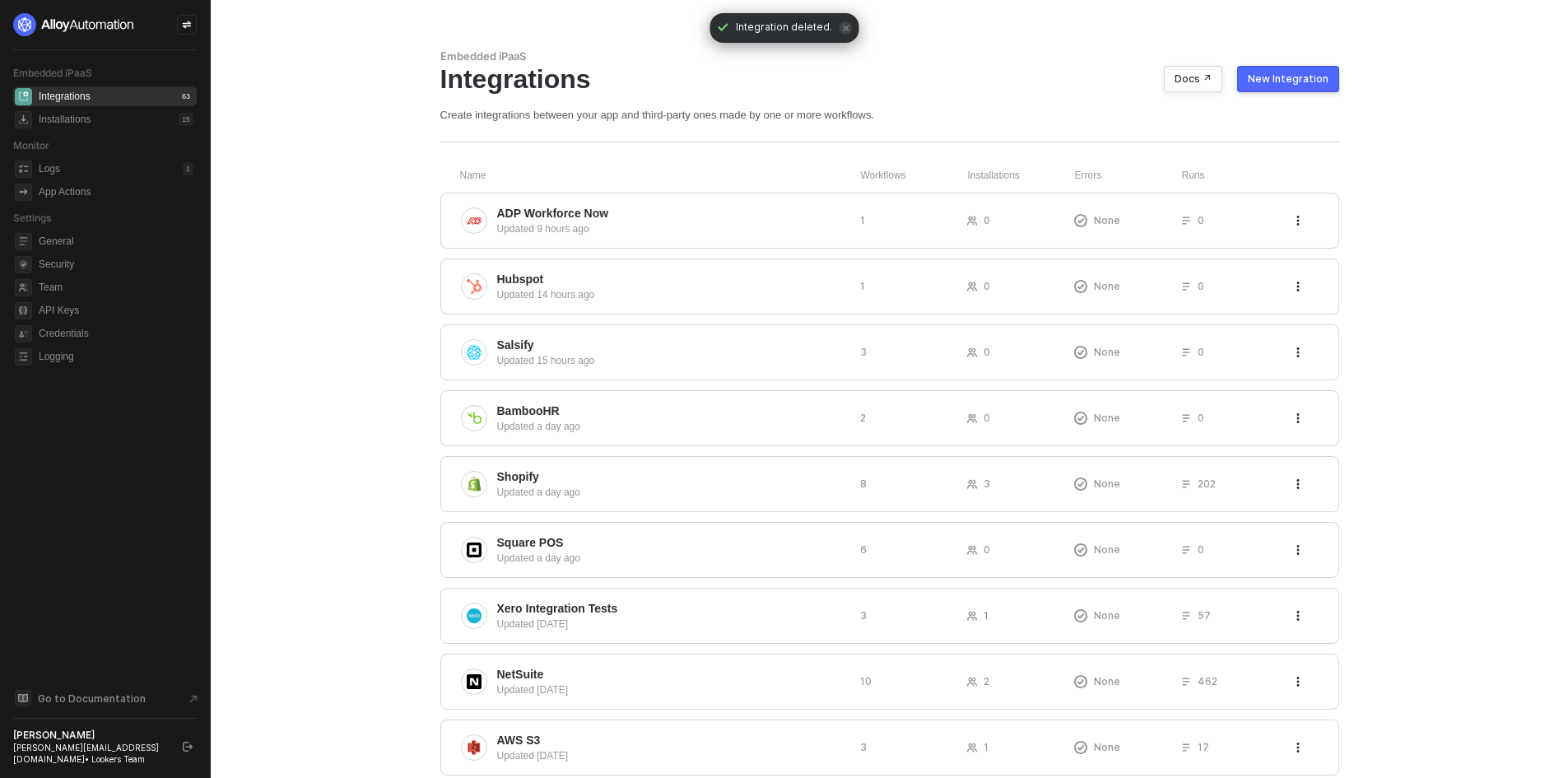 click on "New Integration" at bounding box center [1288, 79] 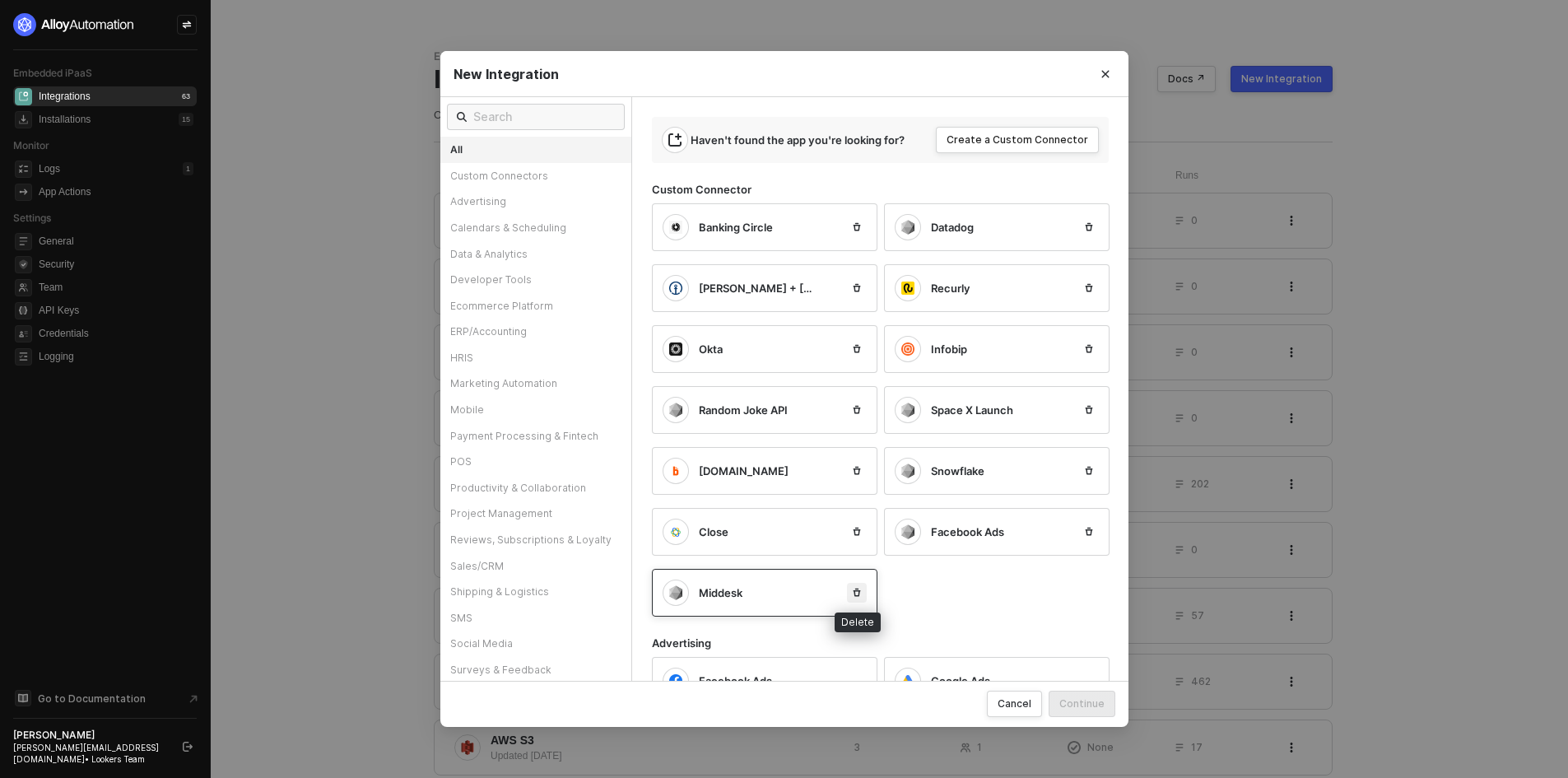 click 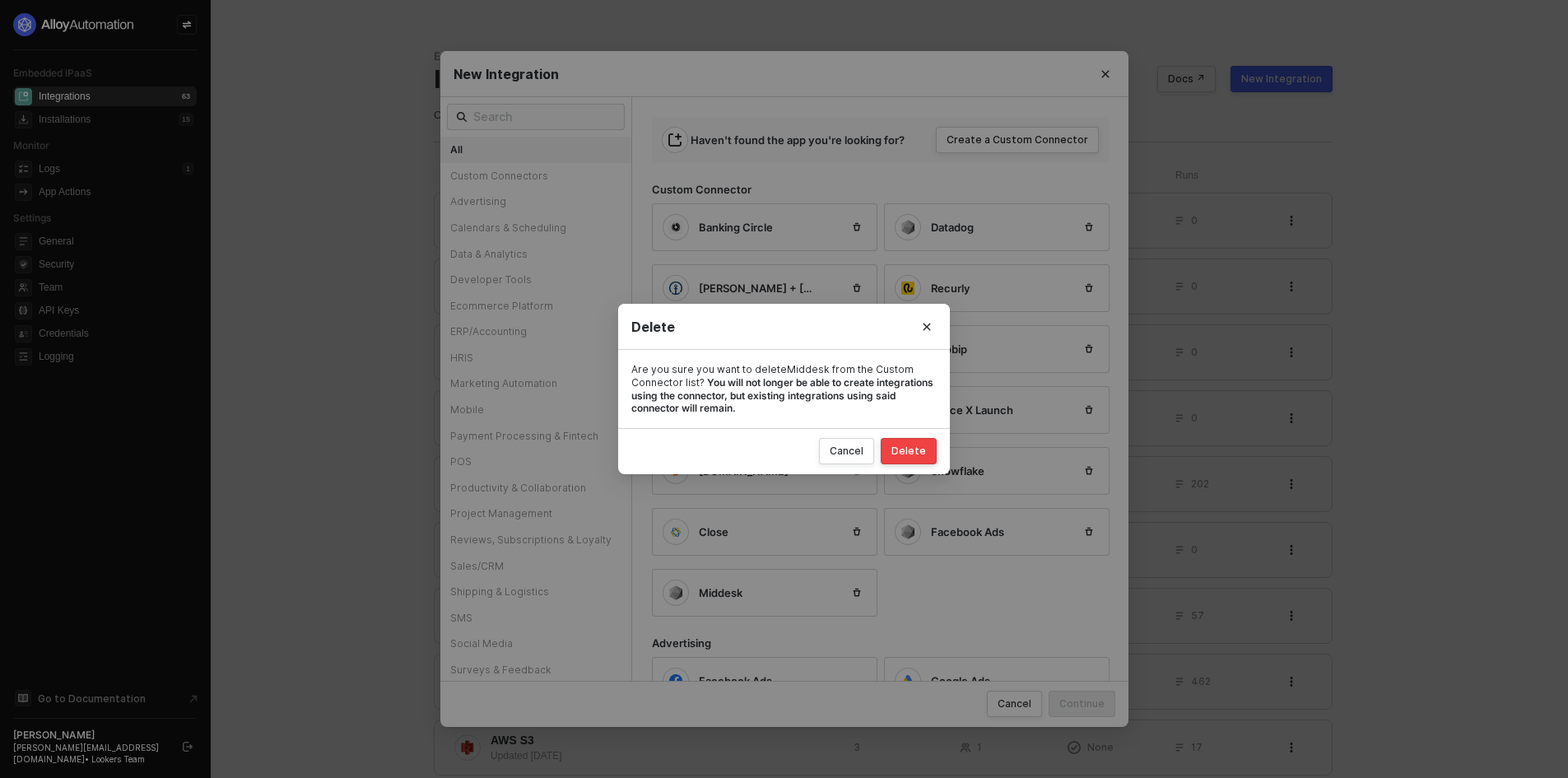click on "Delete" at bounding box center (909, 451) 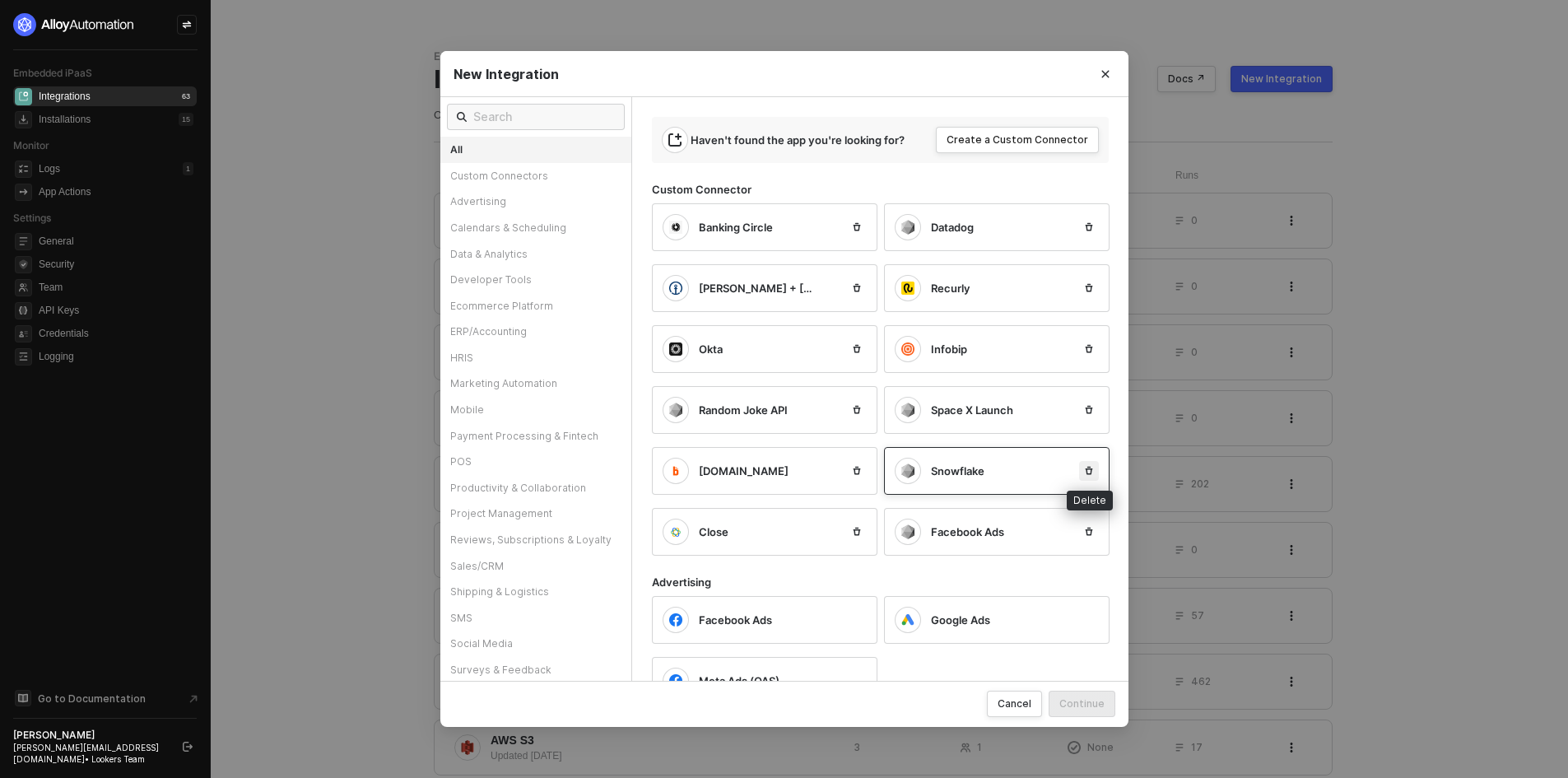 click 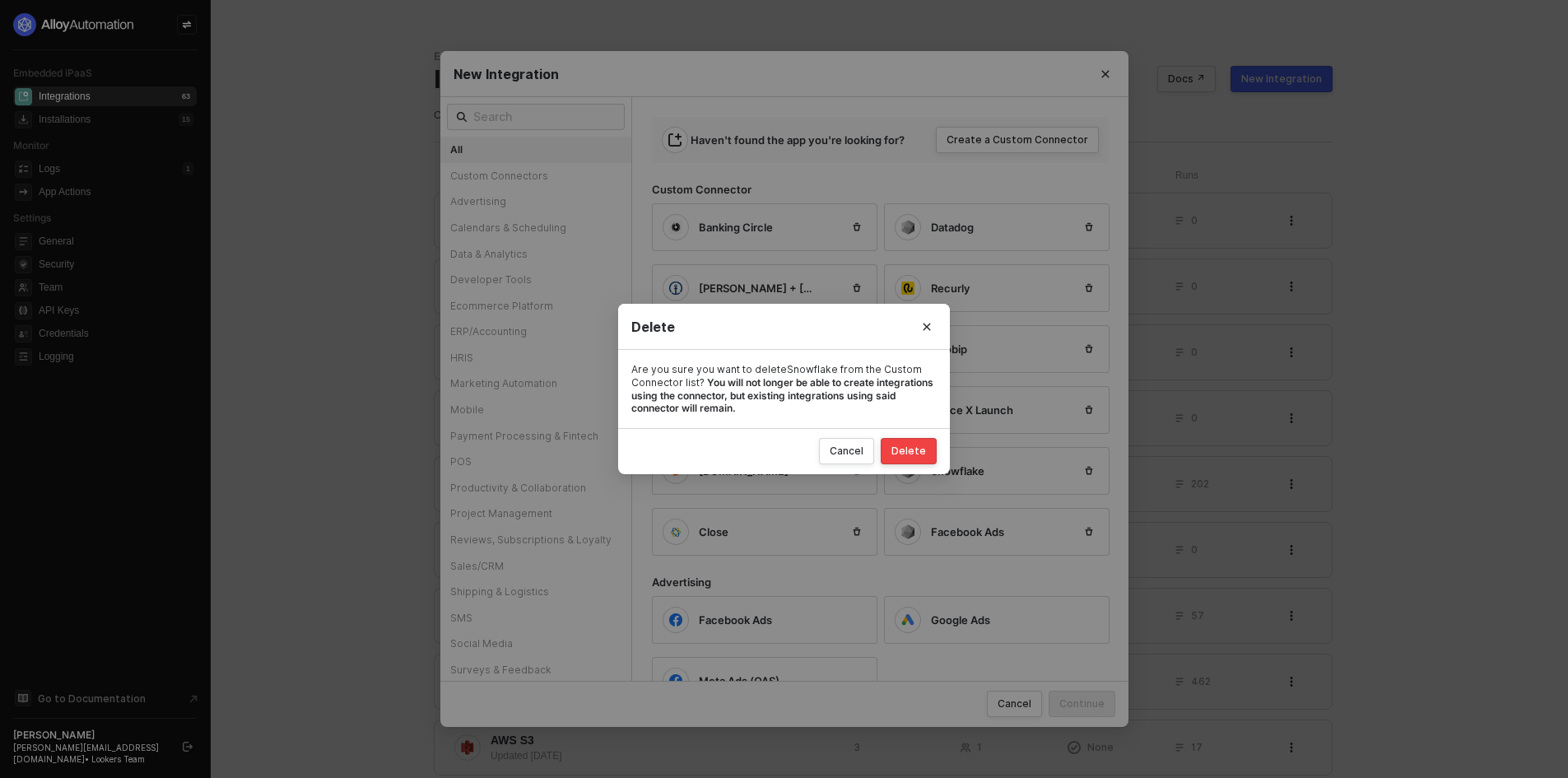click on "Delete" at bounding box center [909, 451] 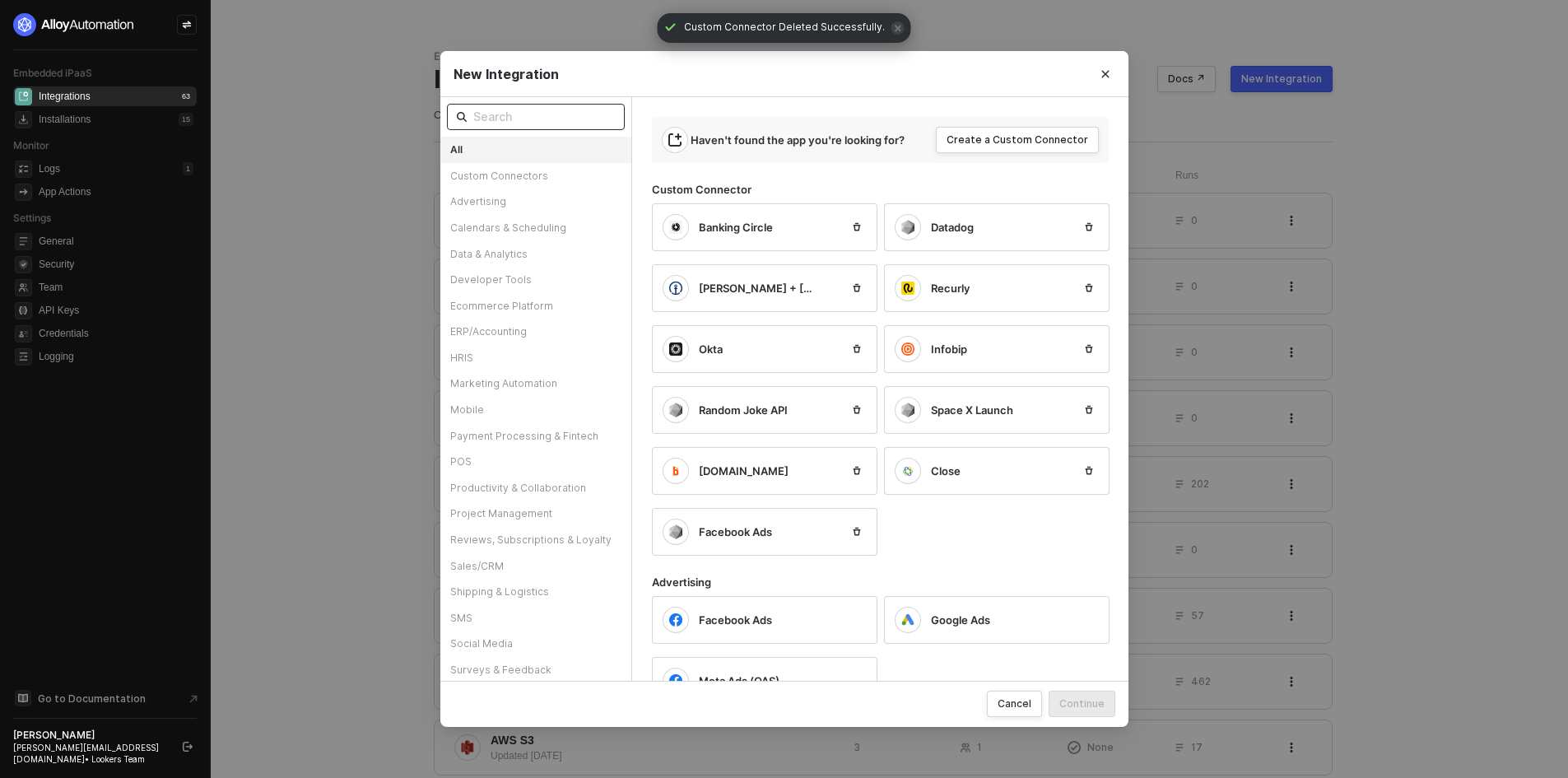 click at bounding box center (544, 117) 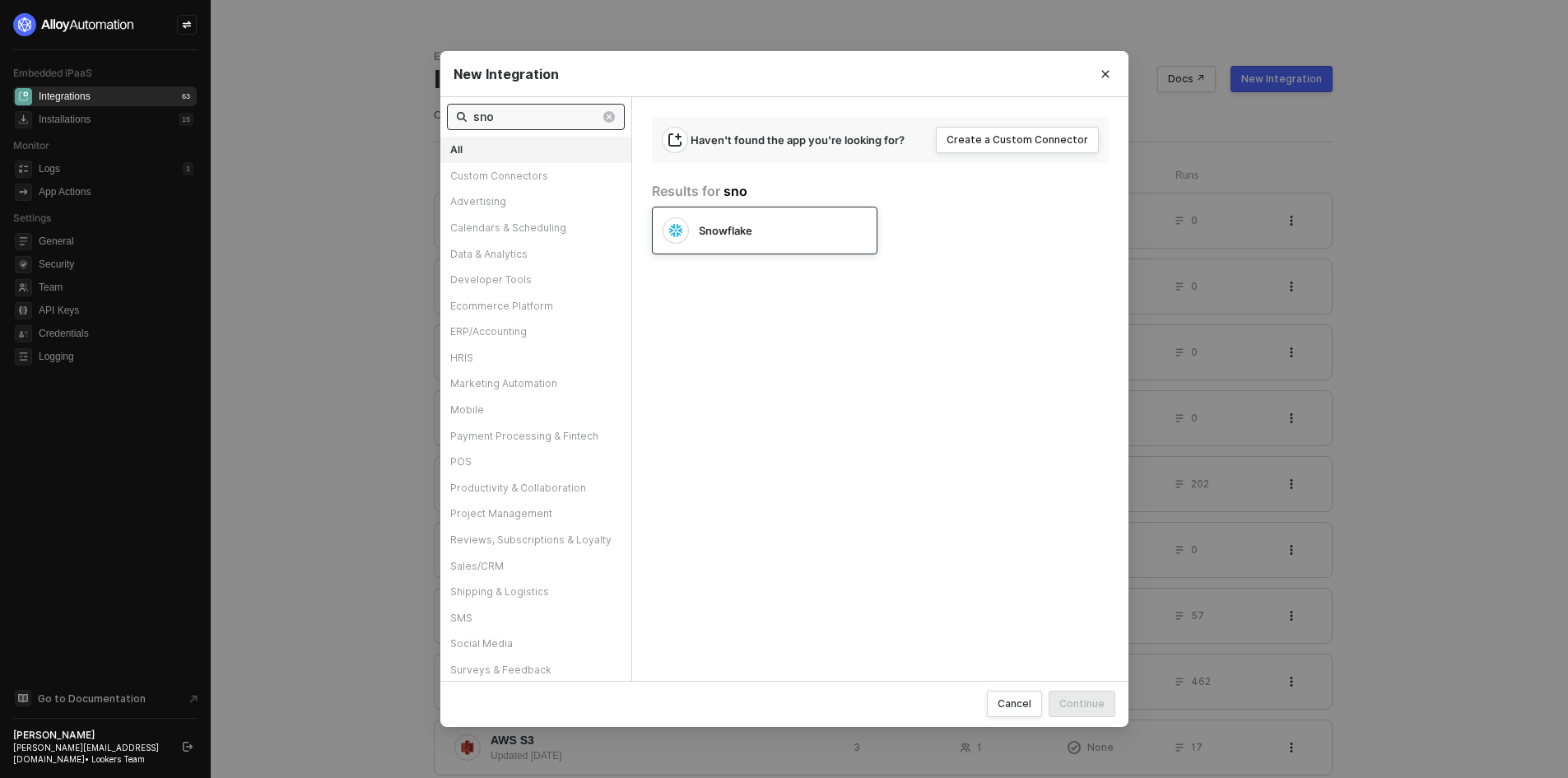 type on "sno" 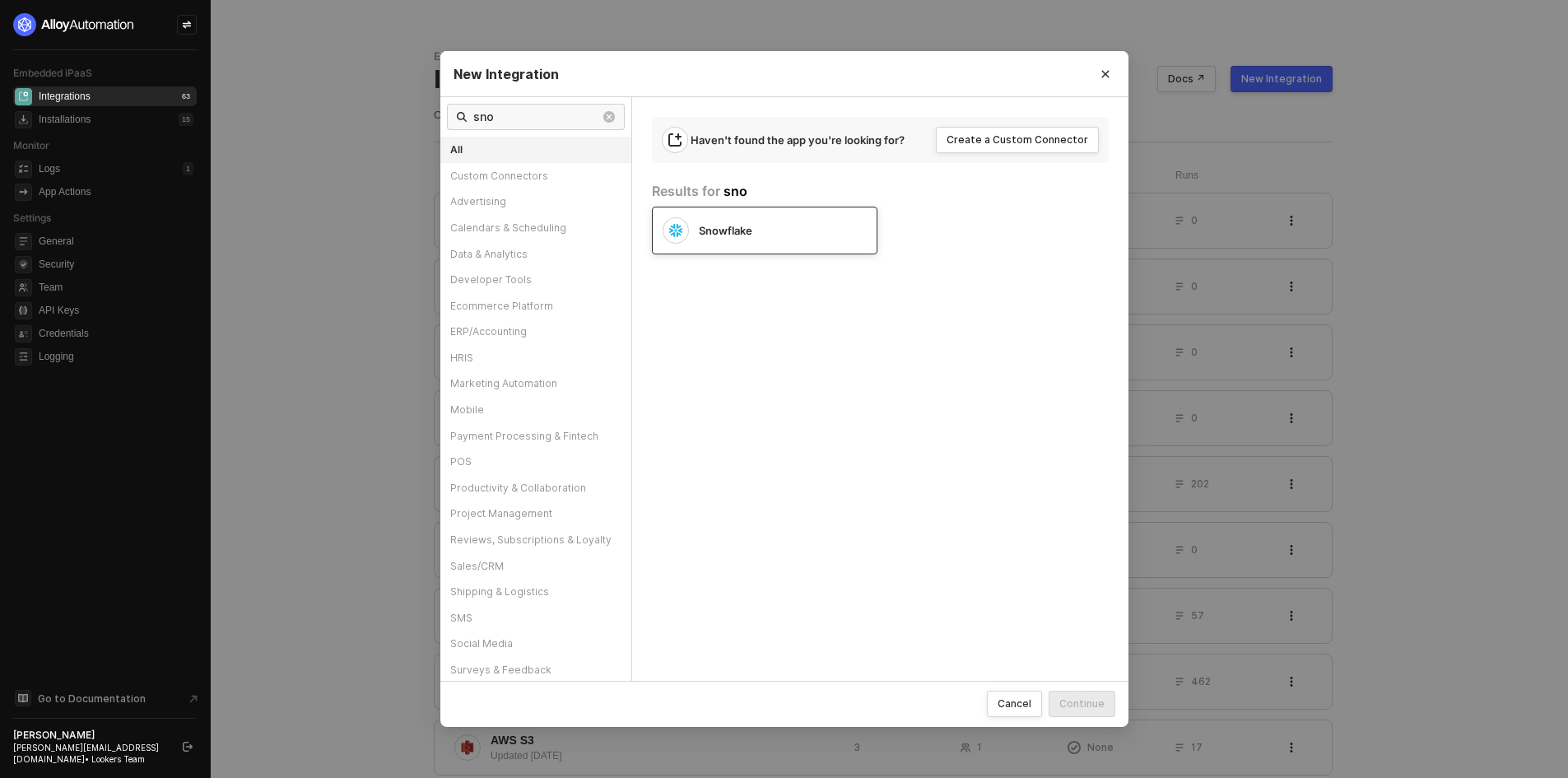 click on "Snowflake" at bounding box center [751, 231] 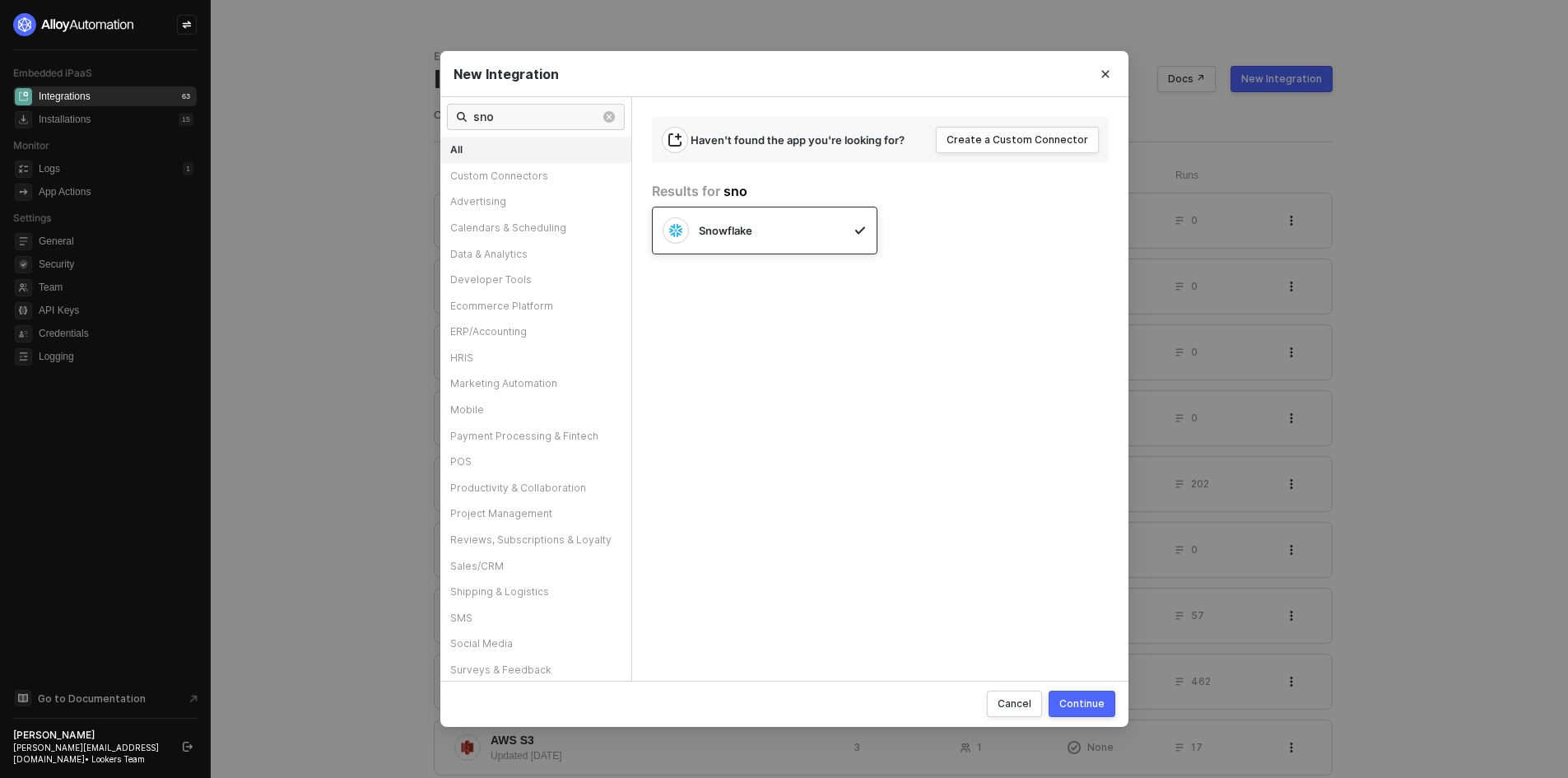 click on "Continue" at bounding box center (1082, 704) 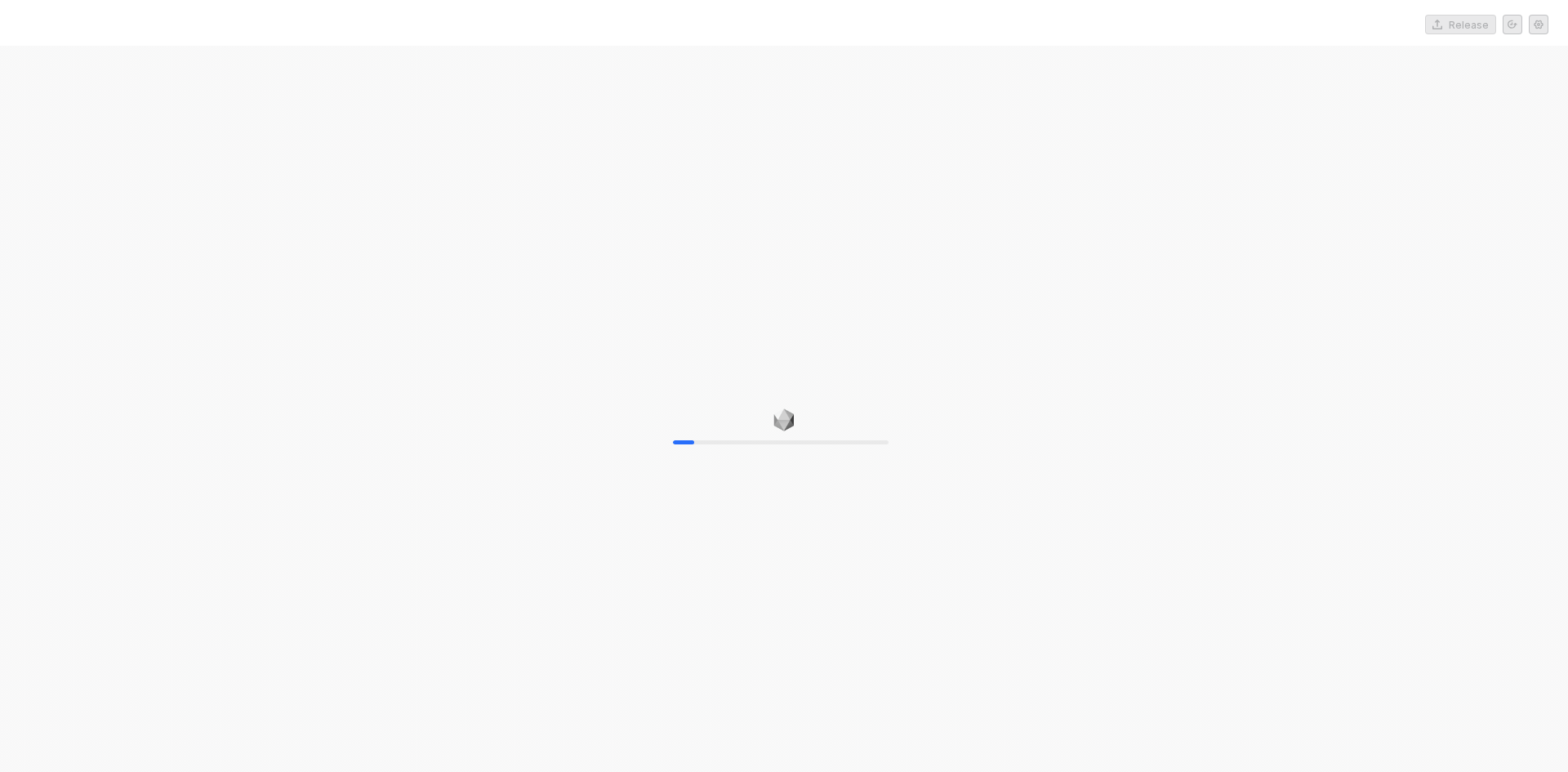scroll, scrollTop: 0, scrollLeft: 0, axis: both 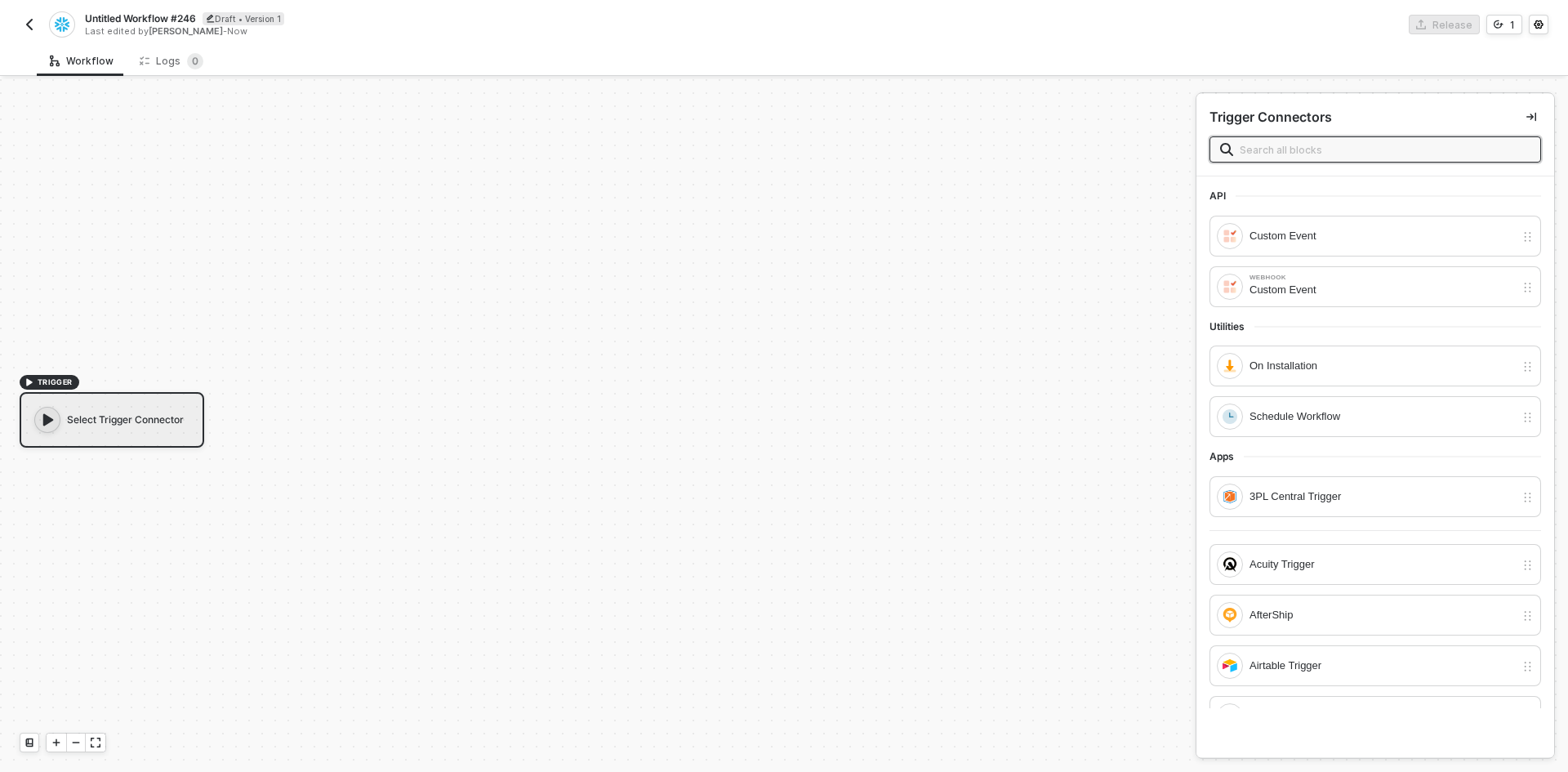 click at bounding box center [1385, 149] 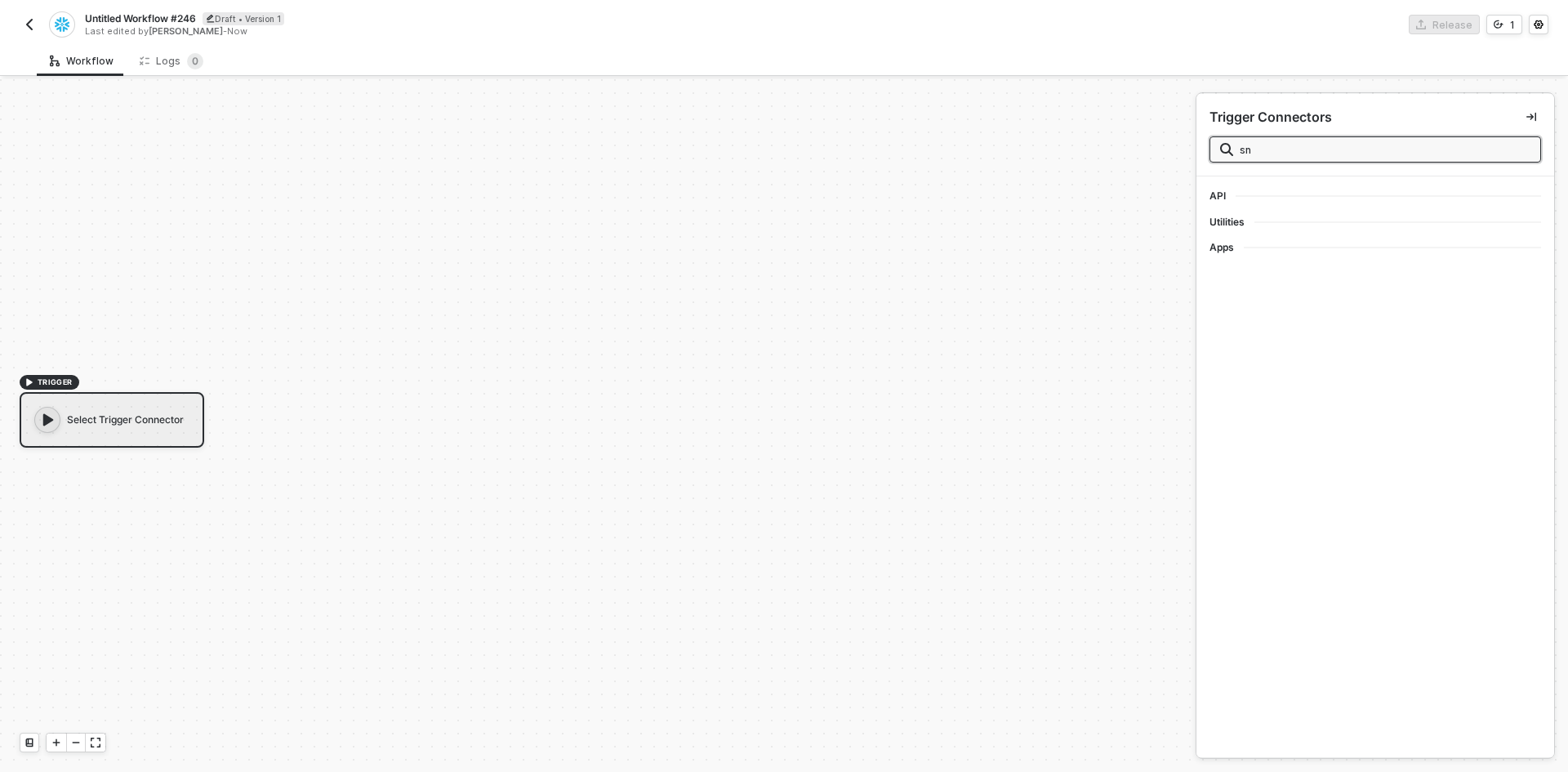 type on "s" 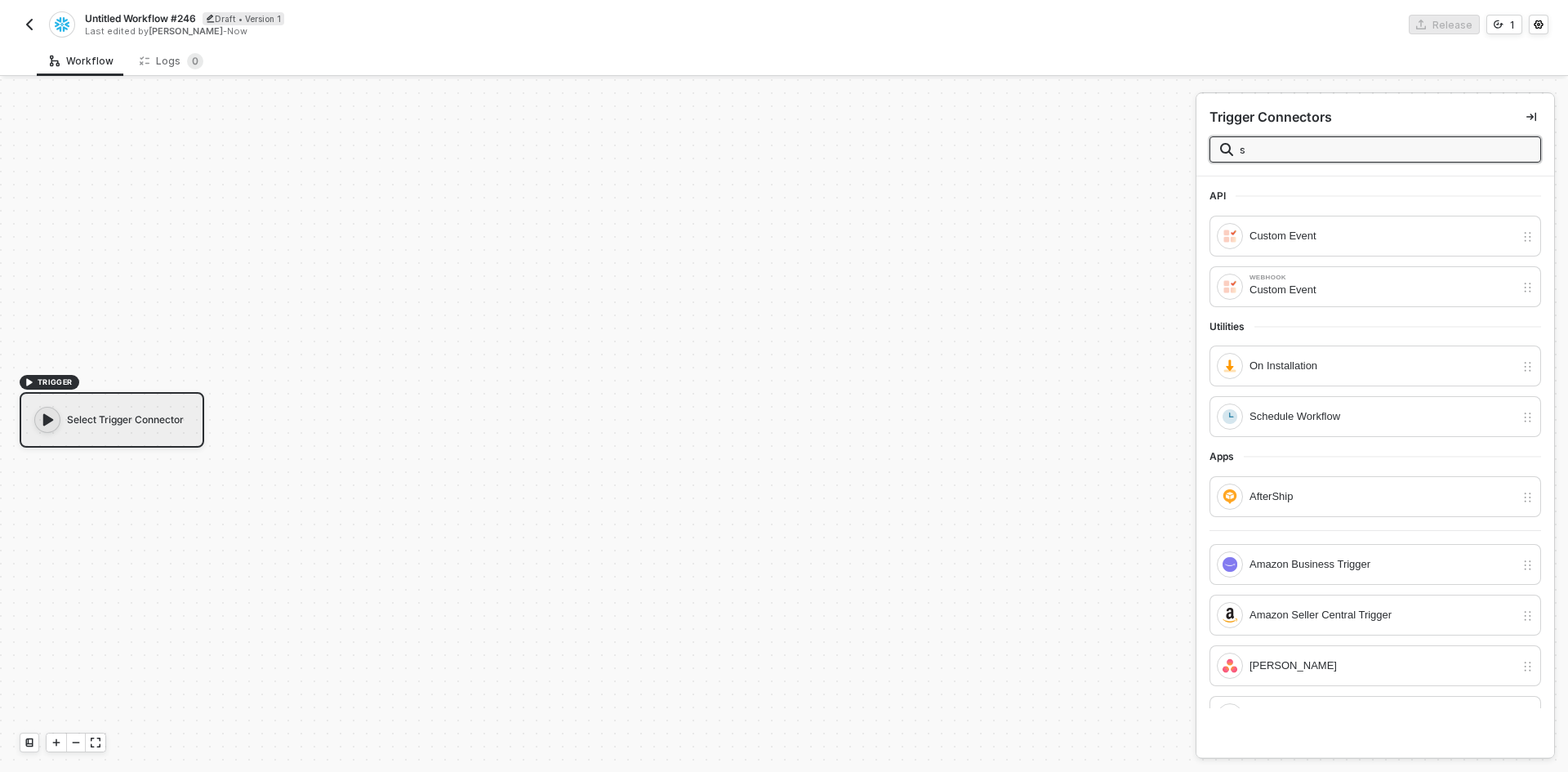 type 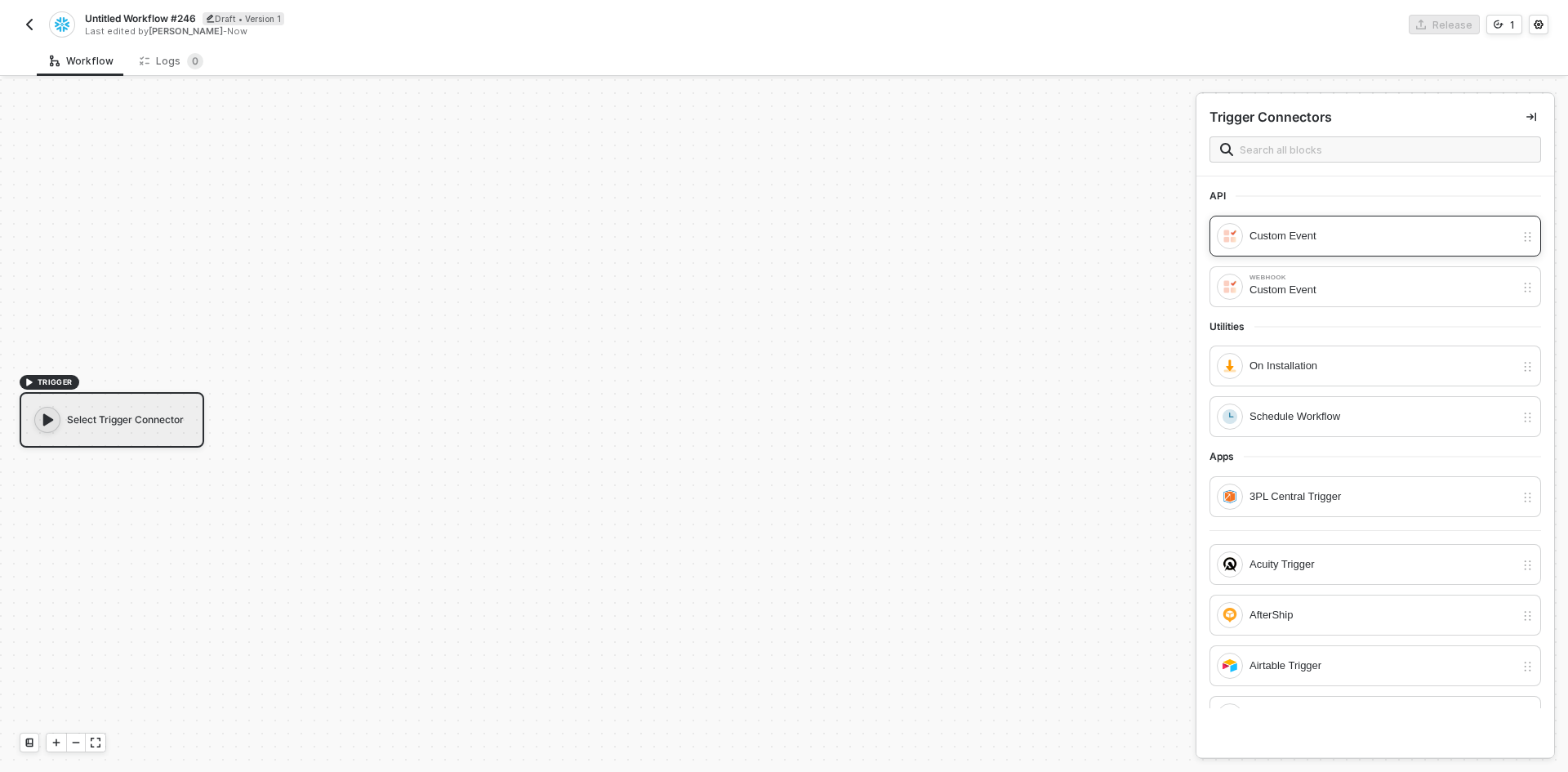 click on "Custom Event" at bounding box center (1382, 236) 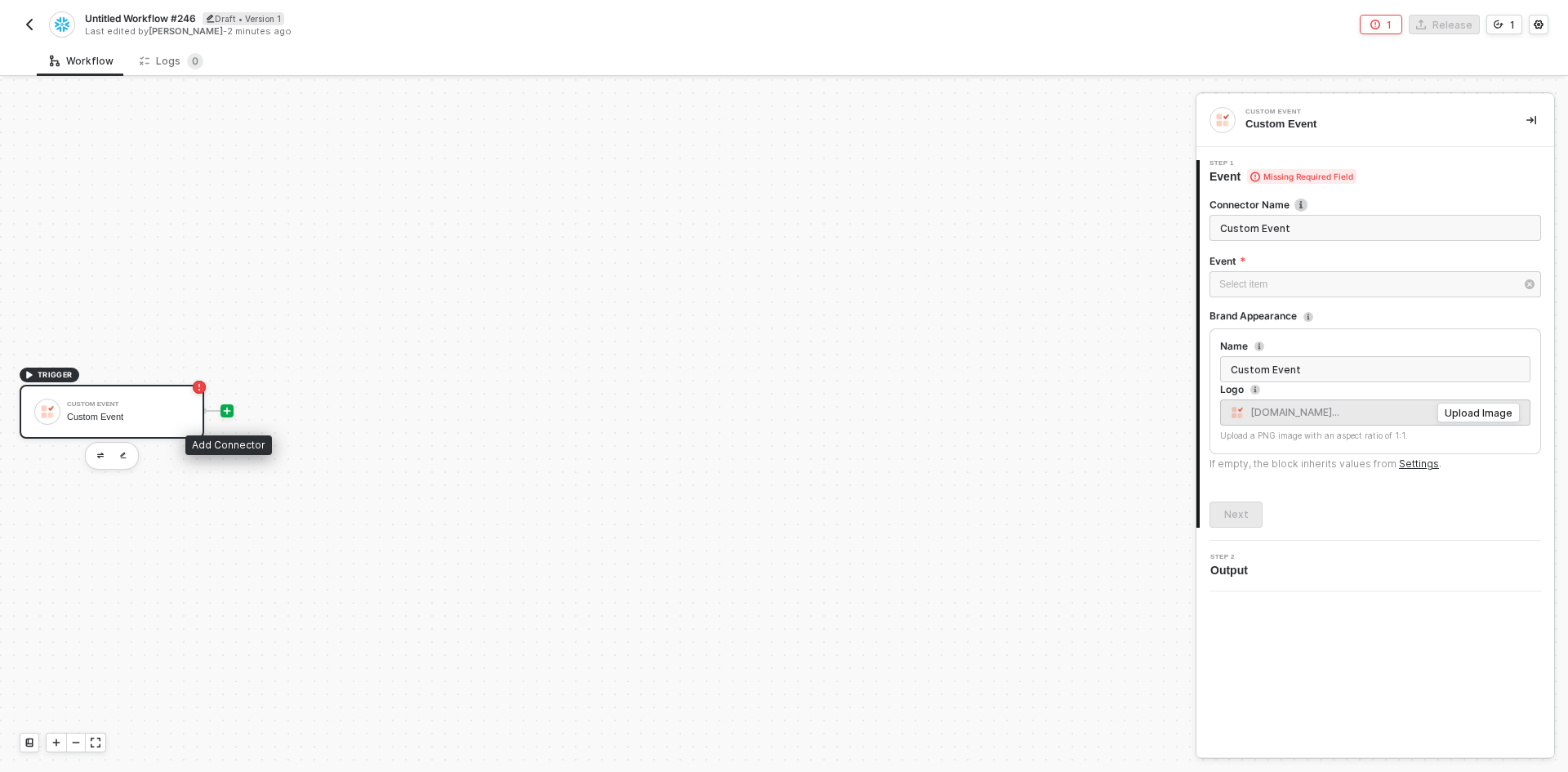 click at bounding box center (227, 411) 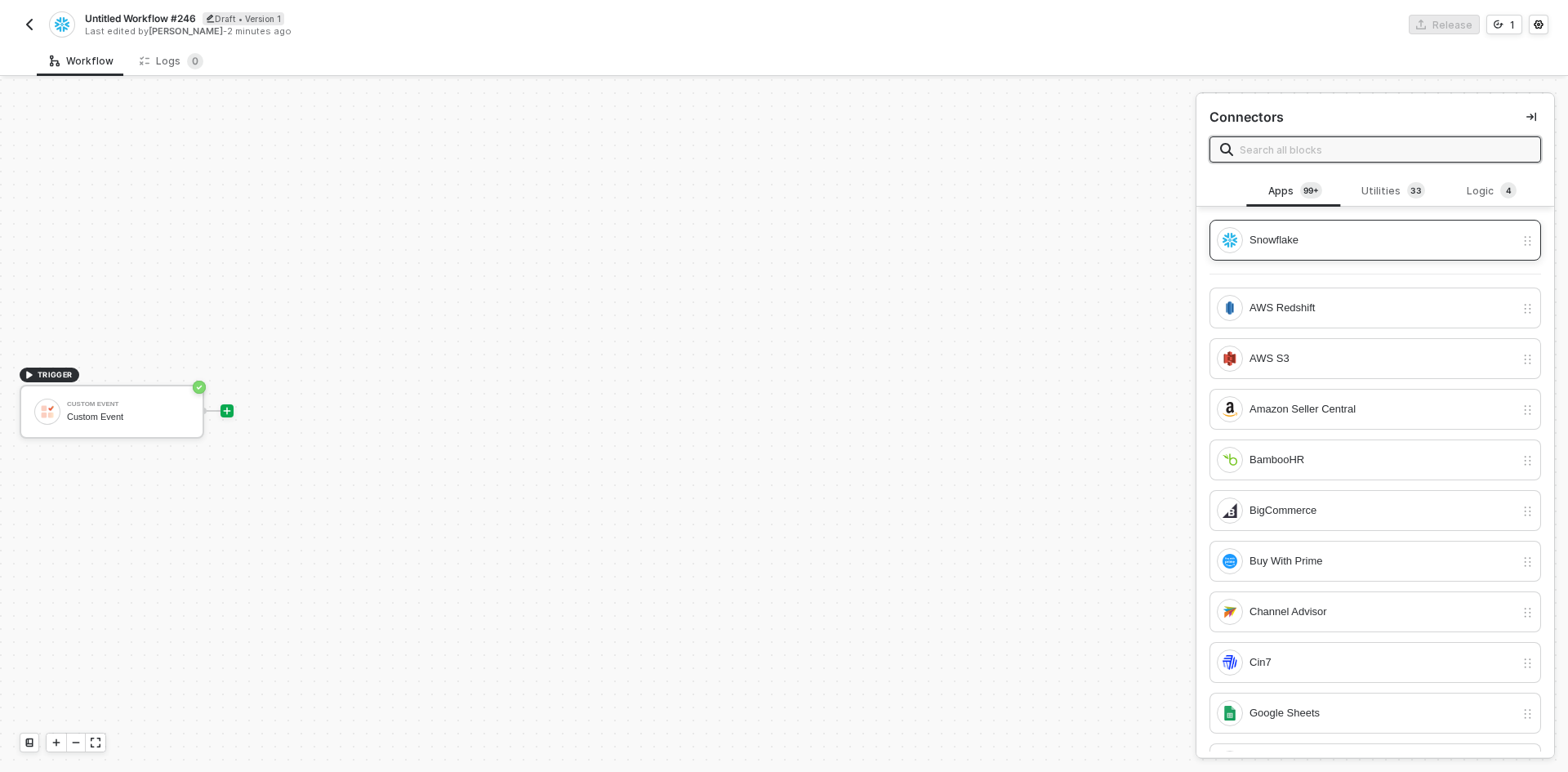 click on "Snowflake" at bounding box center (1382, 240) 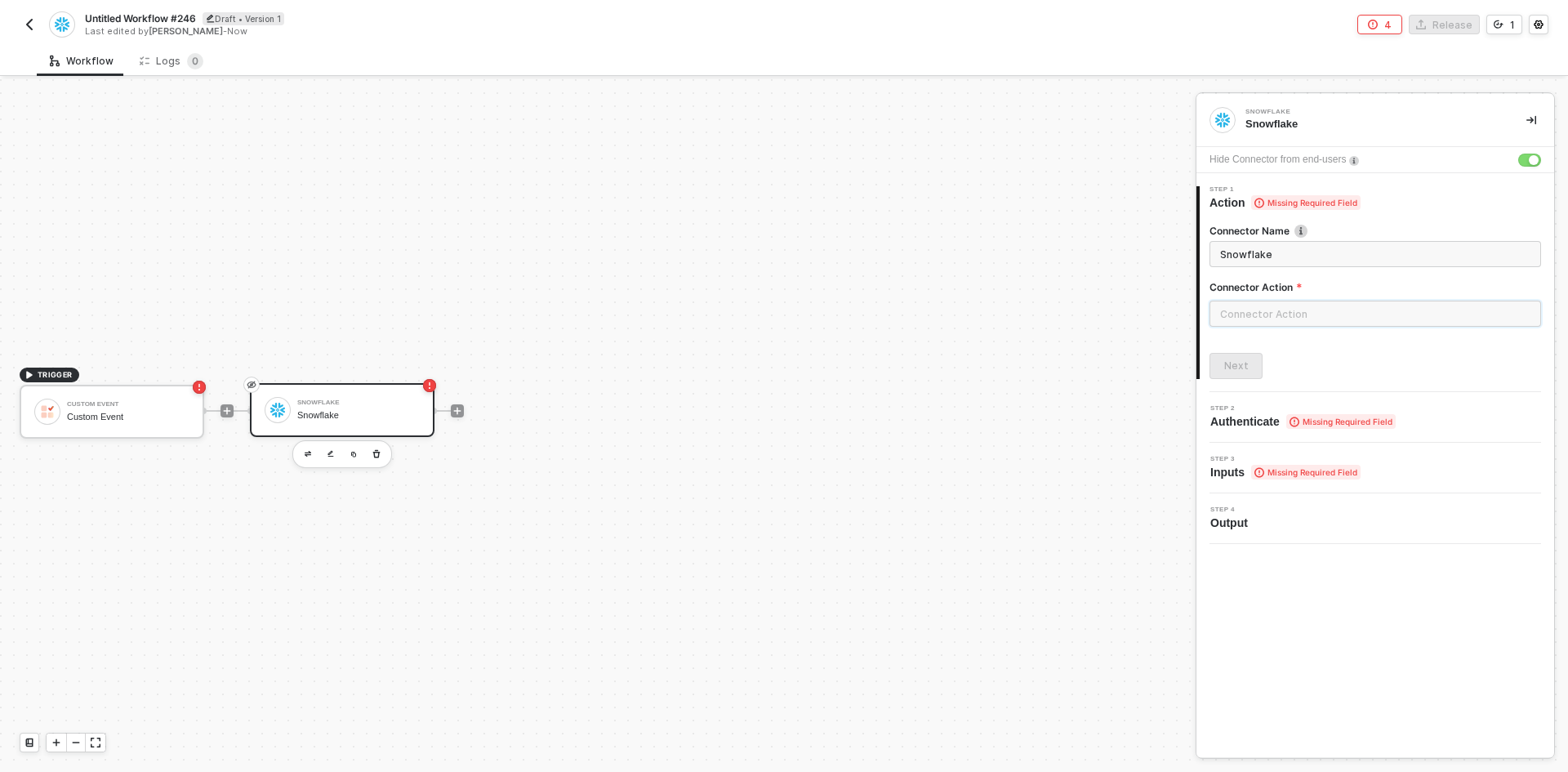 click at bounding box center [1375, 314] 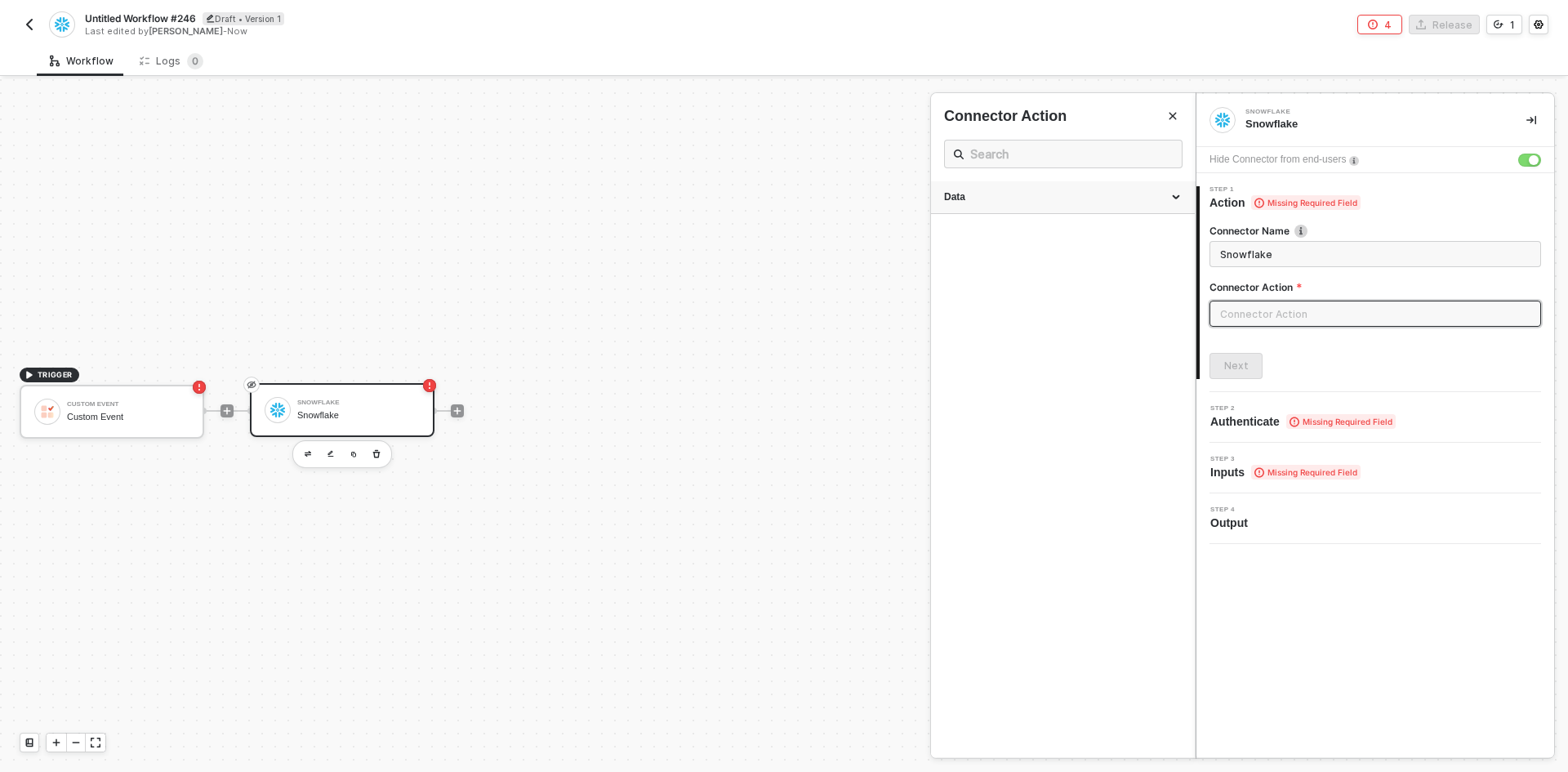 click on "Data" at bounding box center [1062, 197] 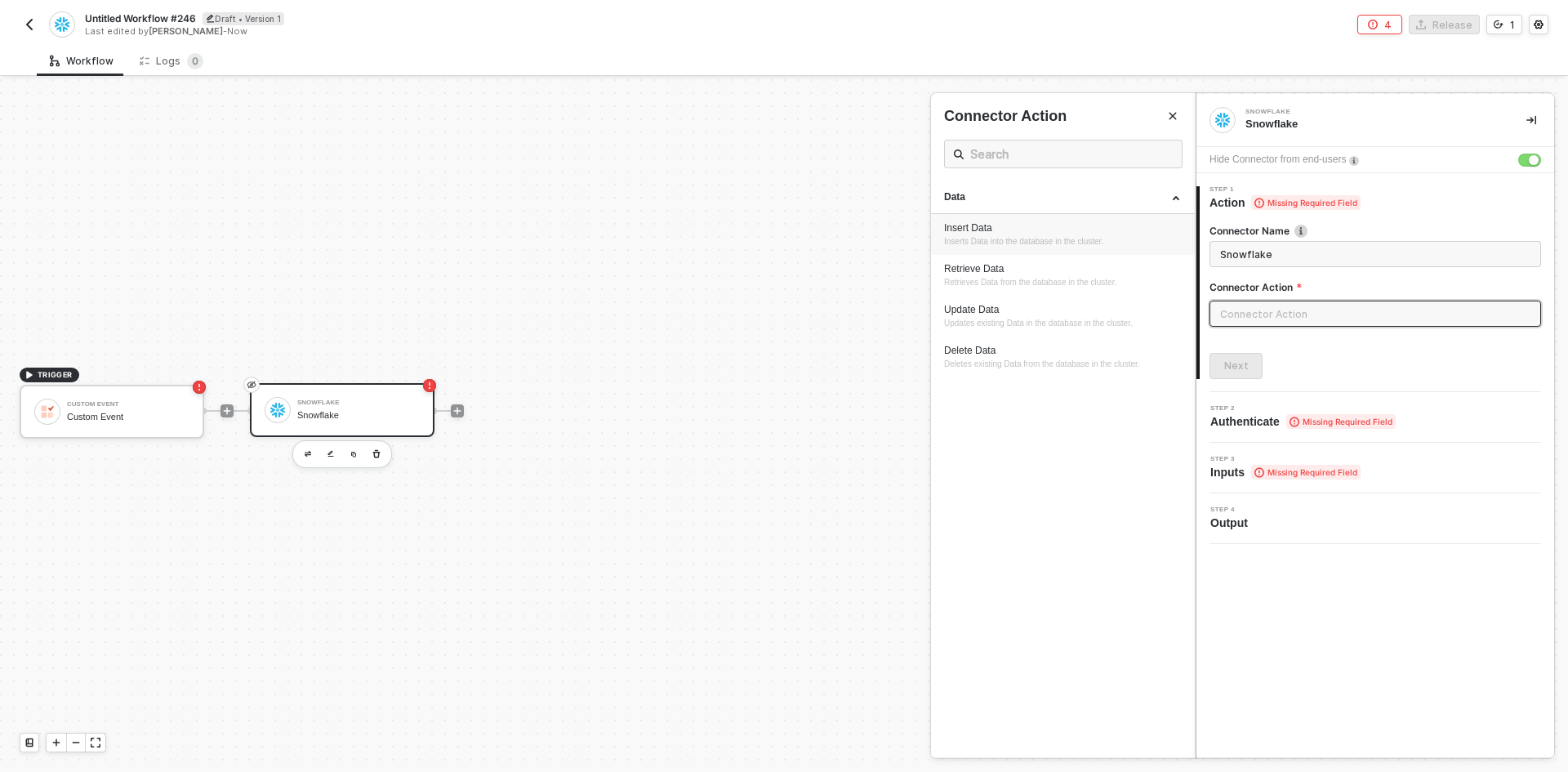 click on "Insert Data Inserts Data into the database in the cluster." at bounding box center [1062, 234] 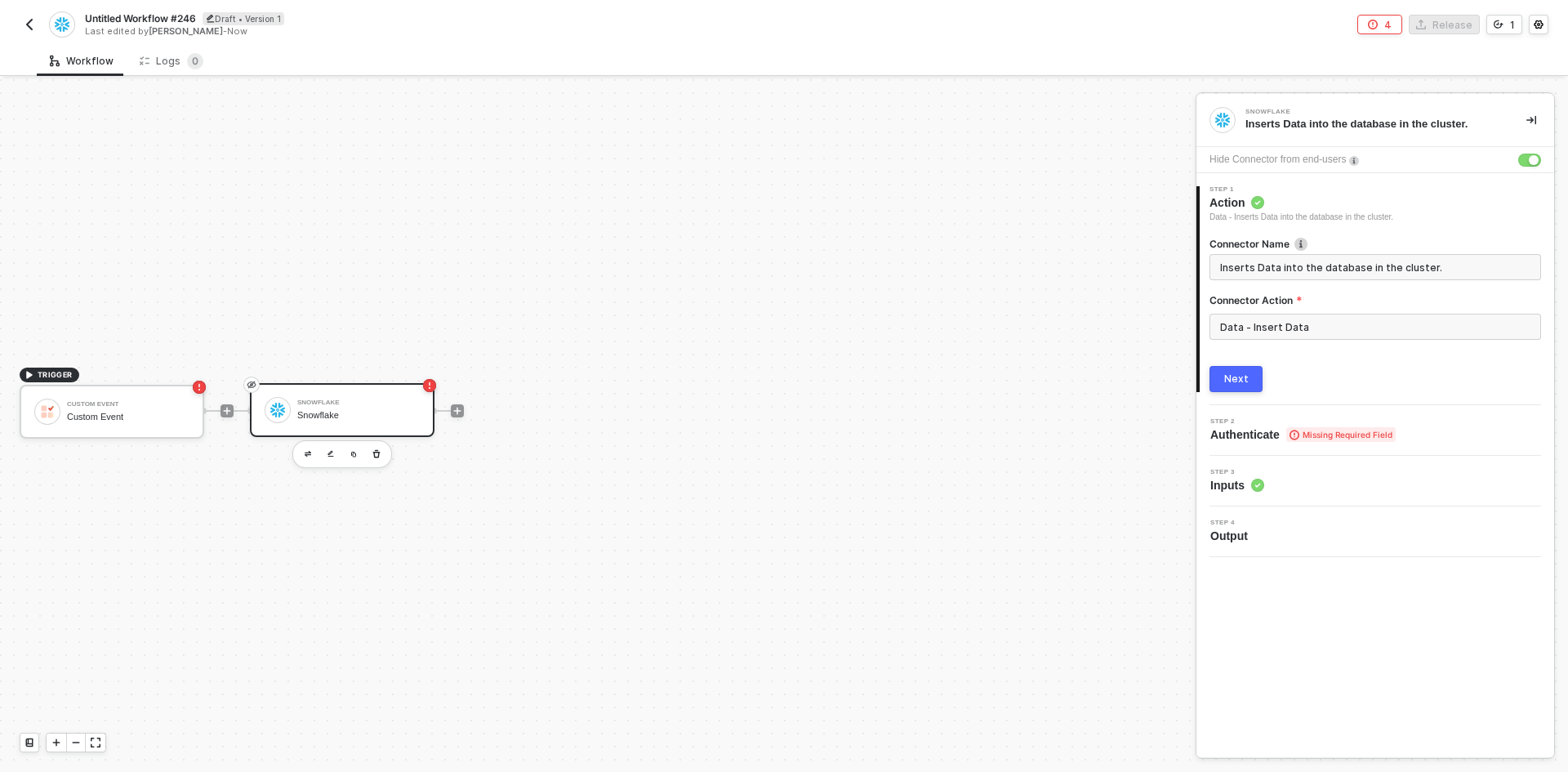 click on "Next" at bounding box center [1375, 379] 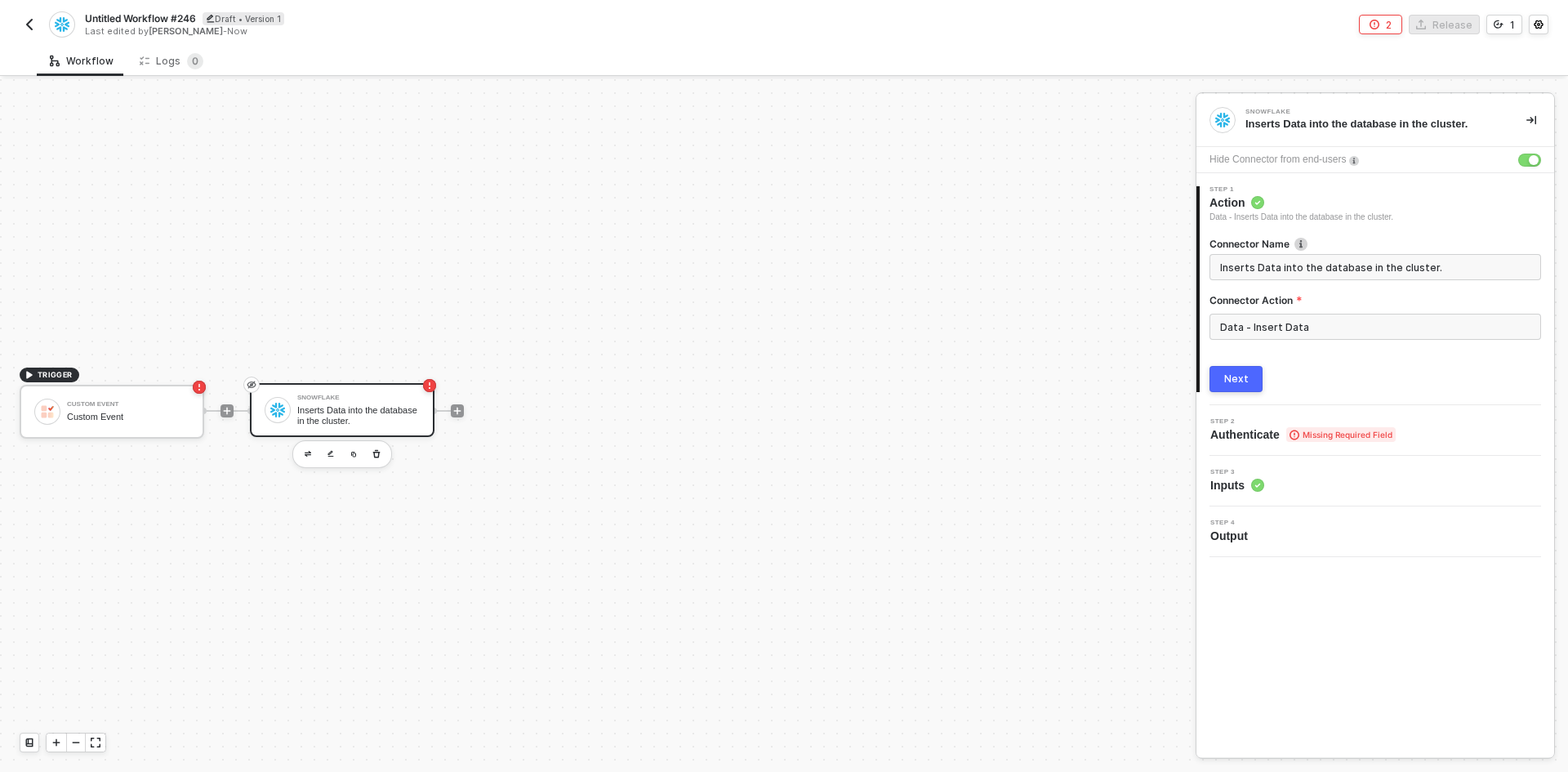 click on "Next" at bounding box center (1236, 379) 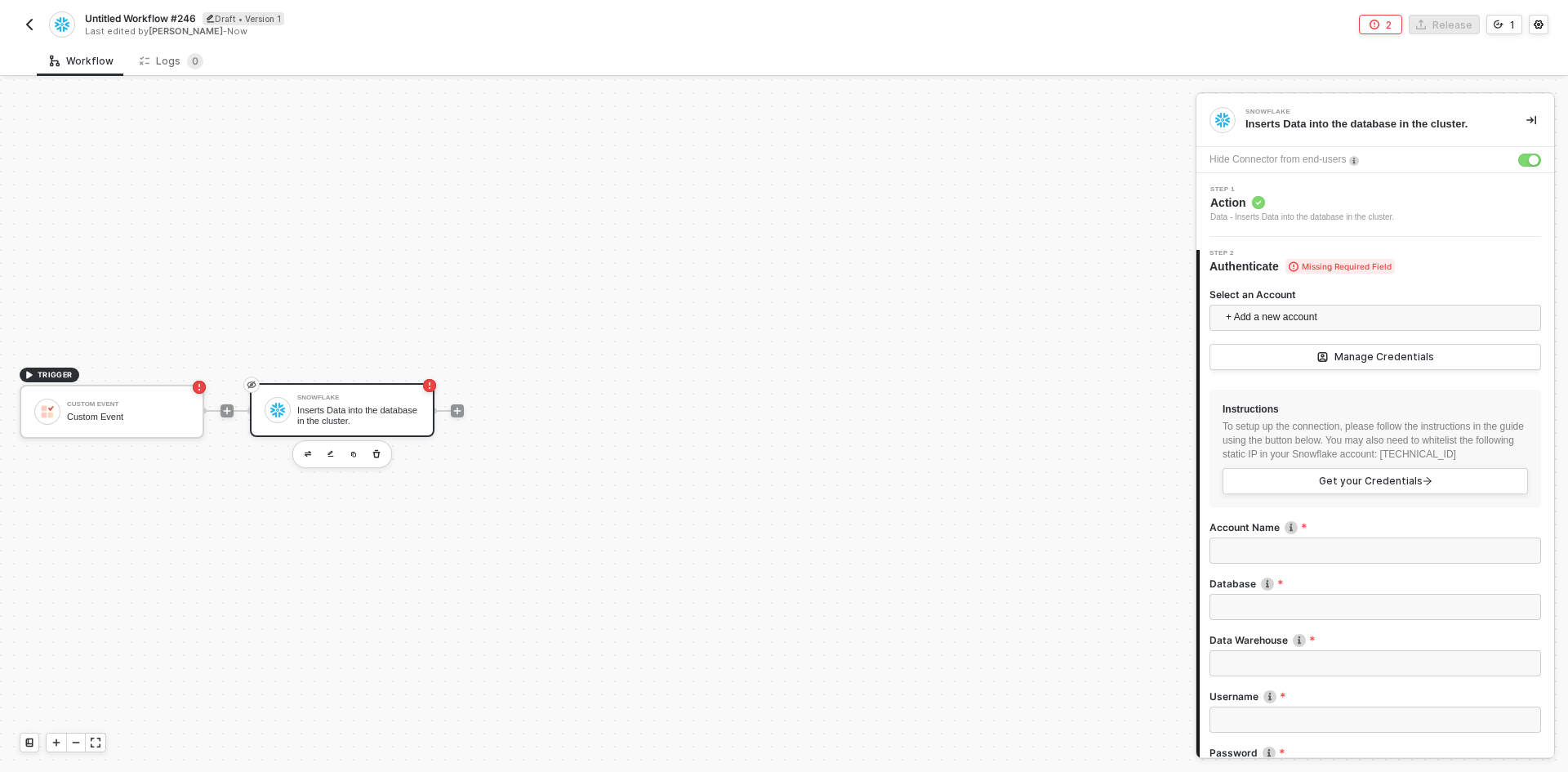 click on "Select an Account" at bounding box center (1375, 294) 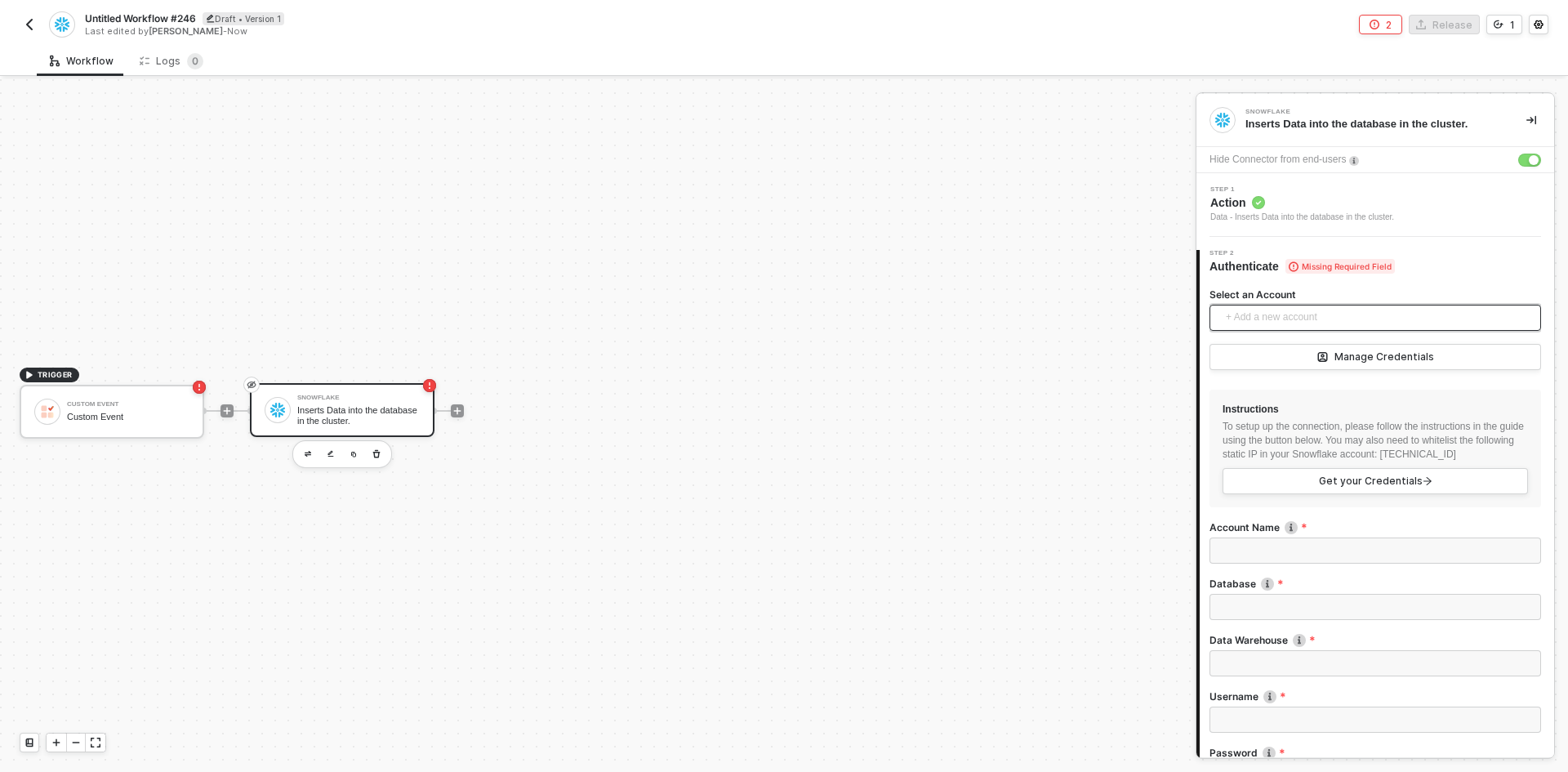 click on "+ Add a new account" at bounding box center (1379, 318) 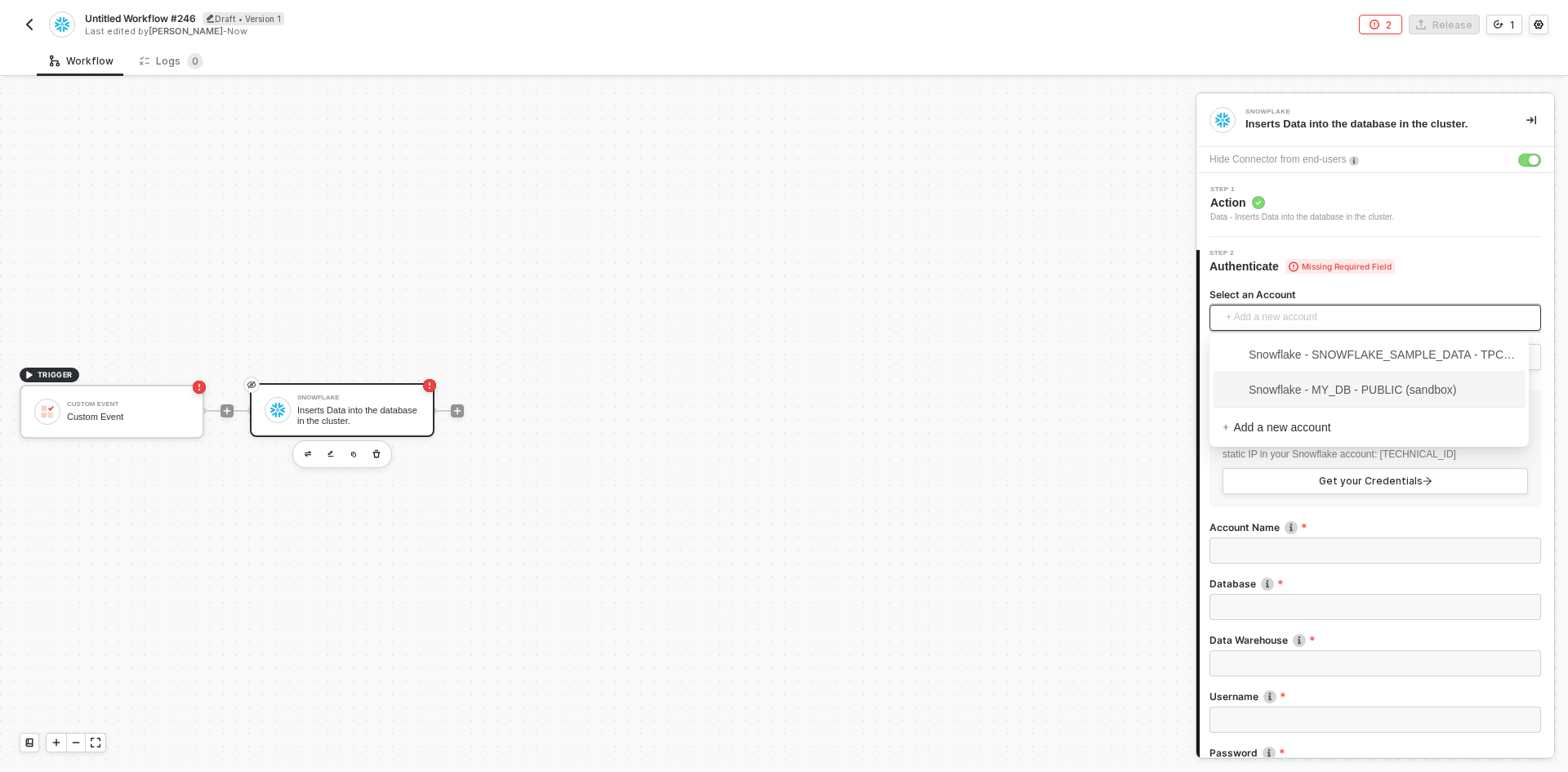 click on "Snowflake - MY_DB - PUBLIC (sandbox)" at bounding box center (1339, 390) 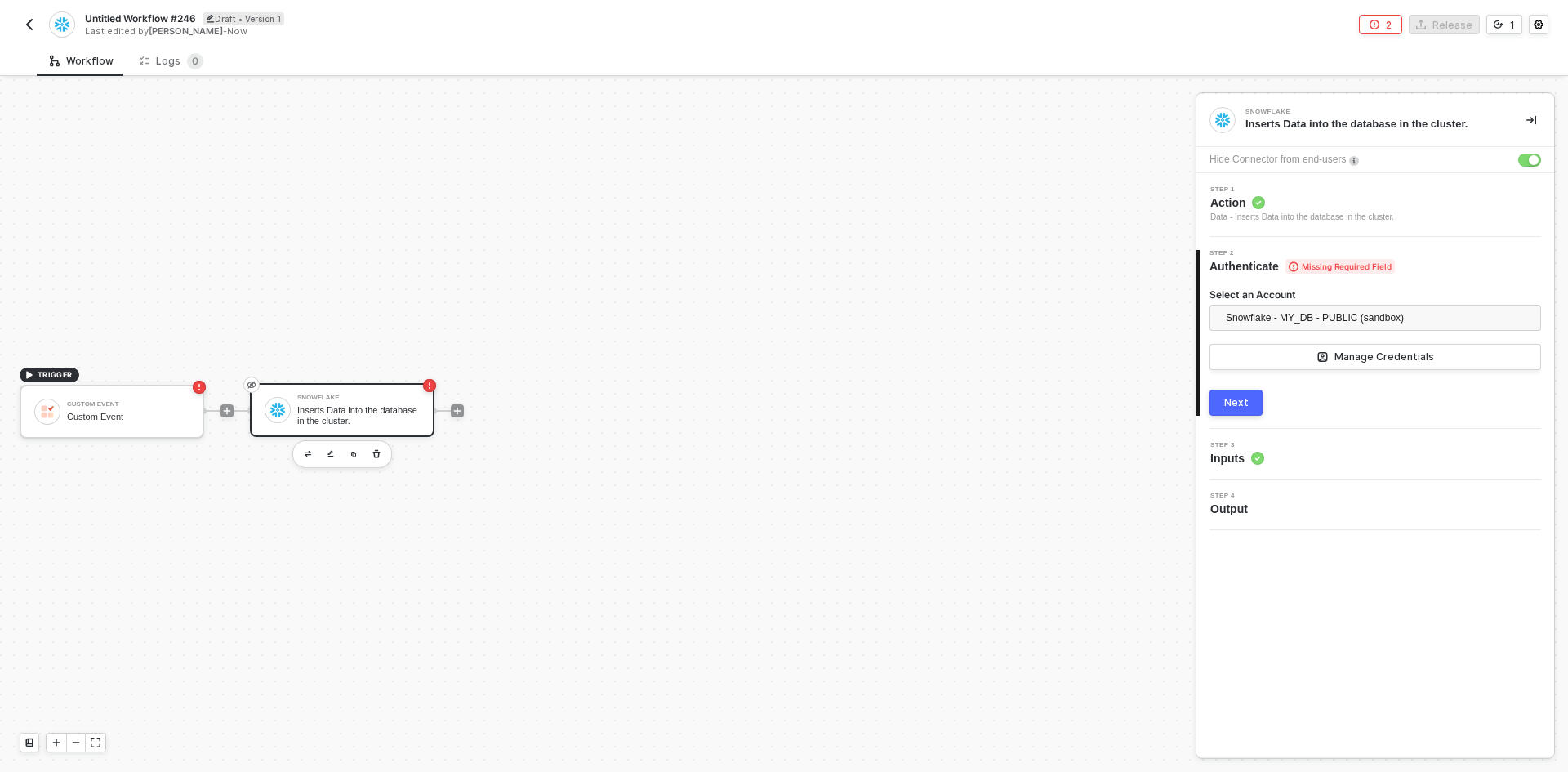 click on "Next" at bounding box center (1236, 403) 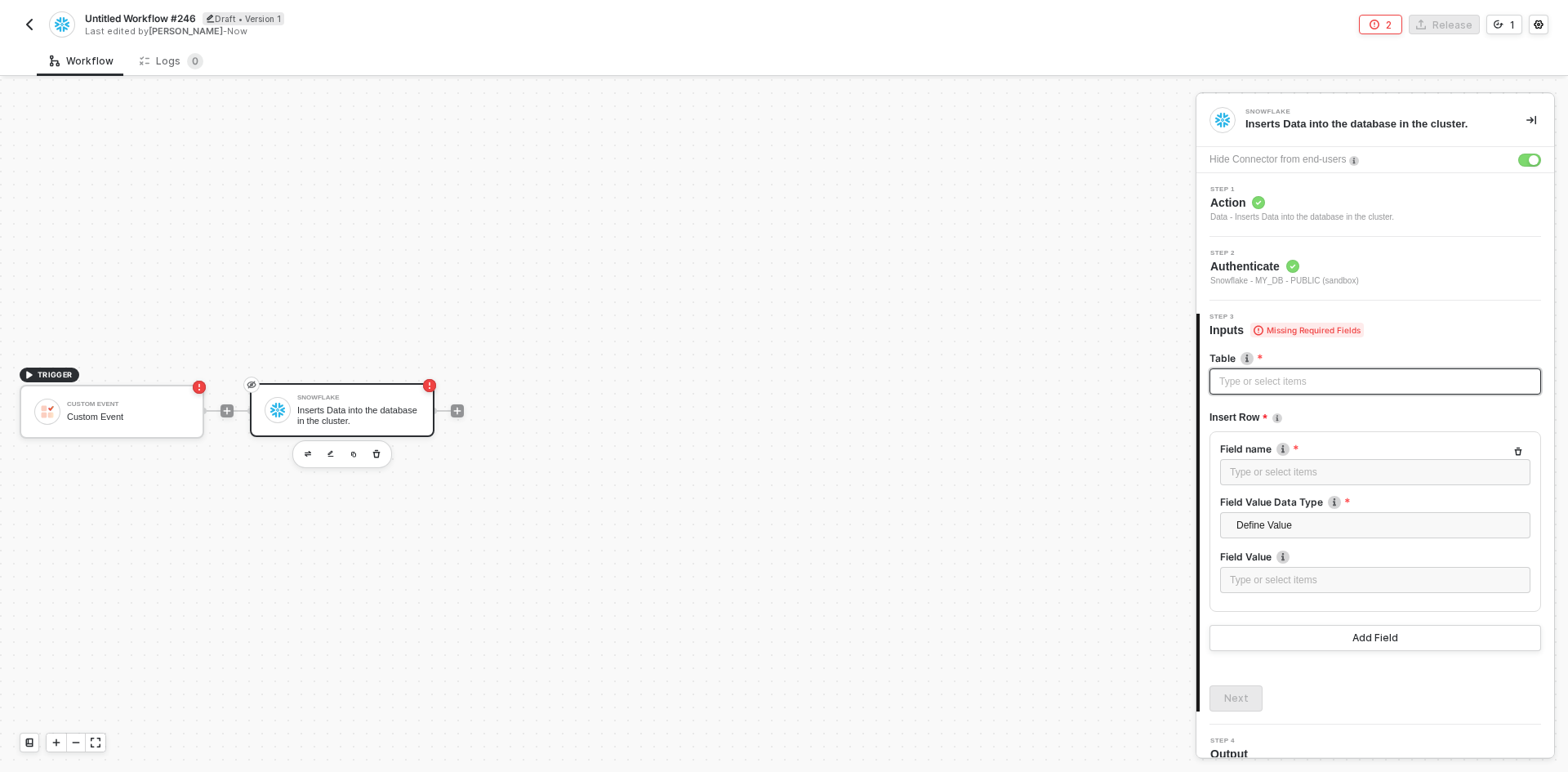 click on "Type or select items ﻿" at bounding box center [1375, 382] 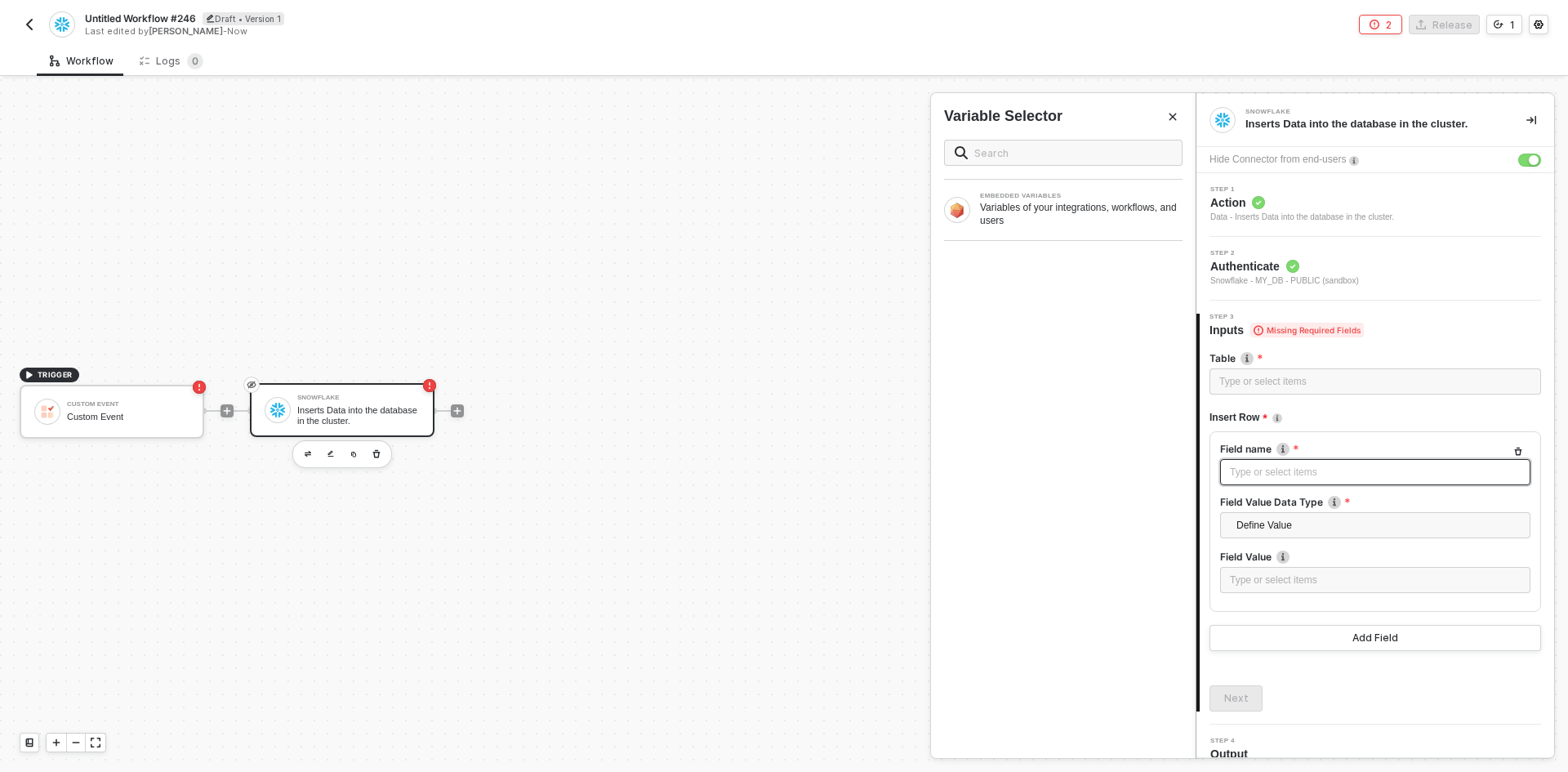 click on "Type or select items ﻿" at bounding box center (1375, 472) 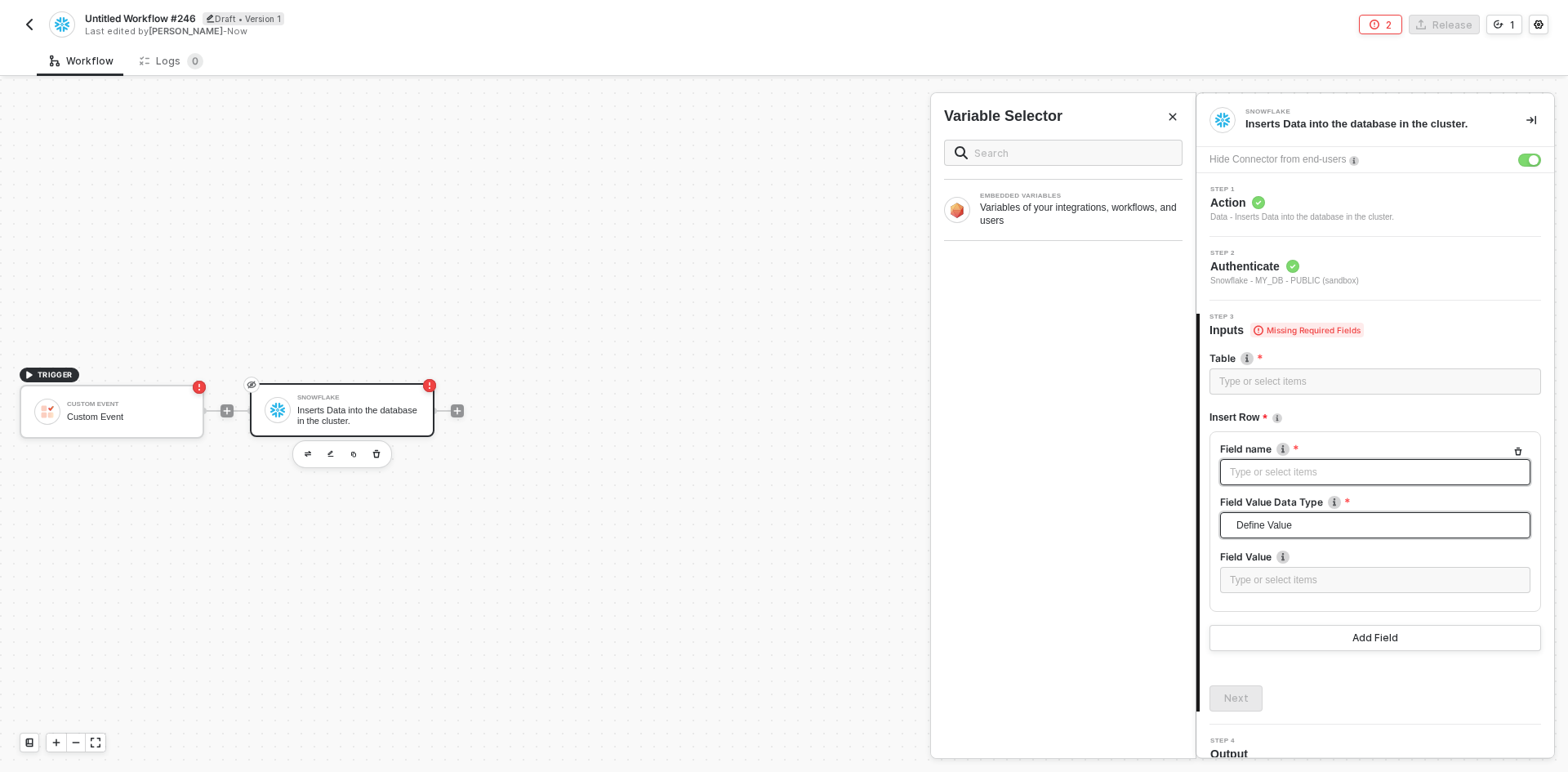 click on "Define Value" at bounding box center [1379, 525] 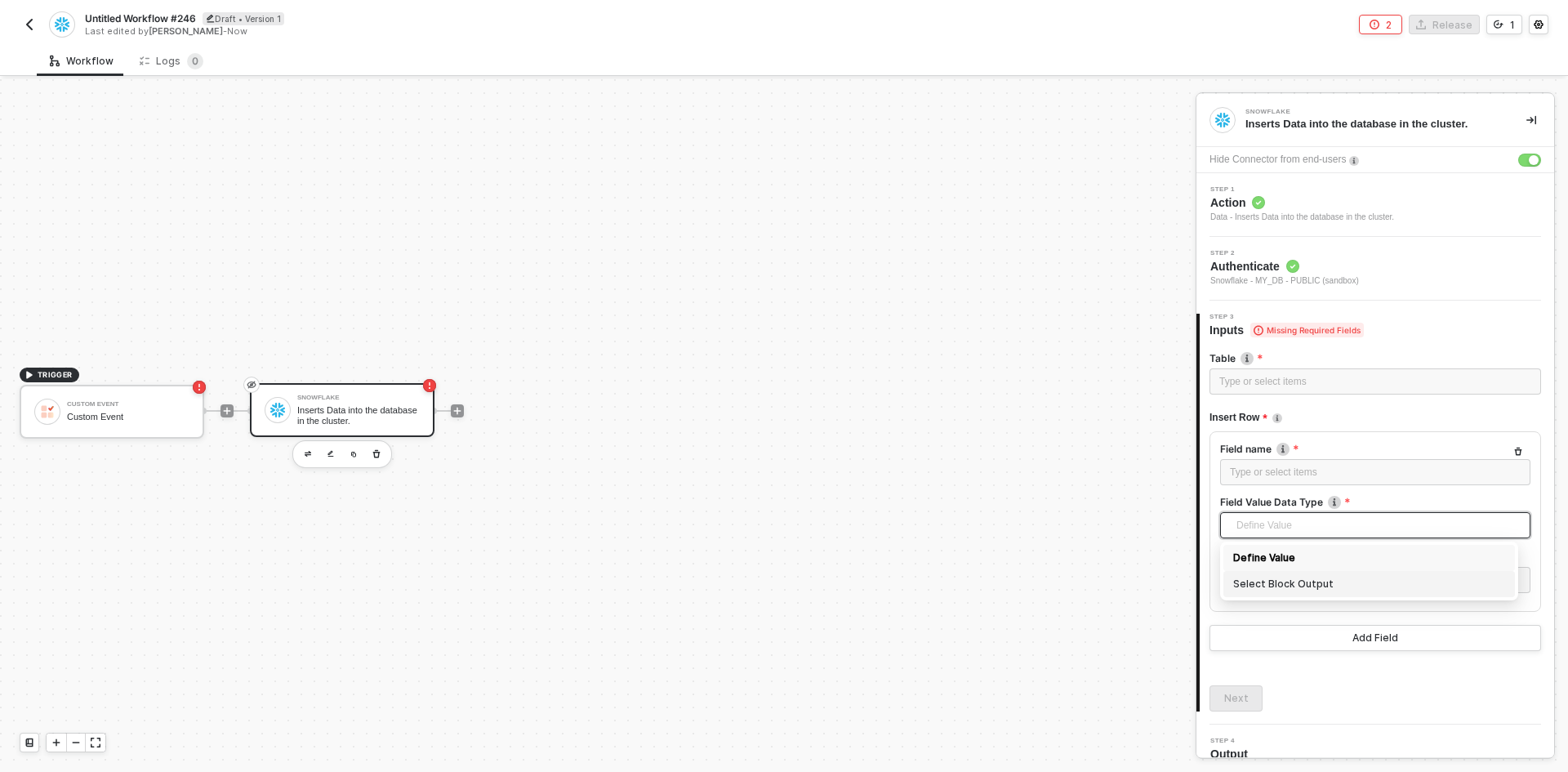 click on "Define Value" at bounding box center (1369, 558) 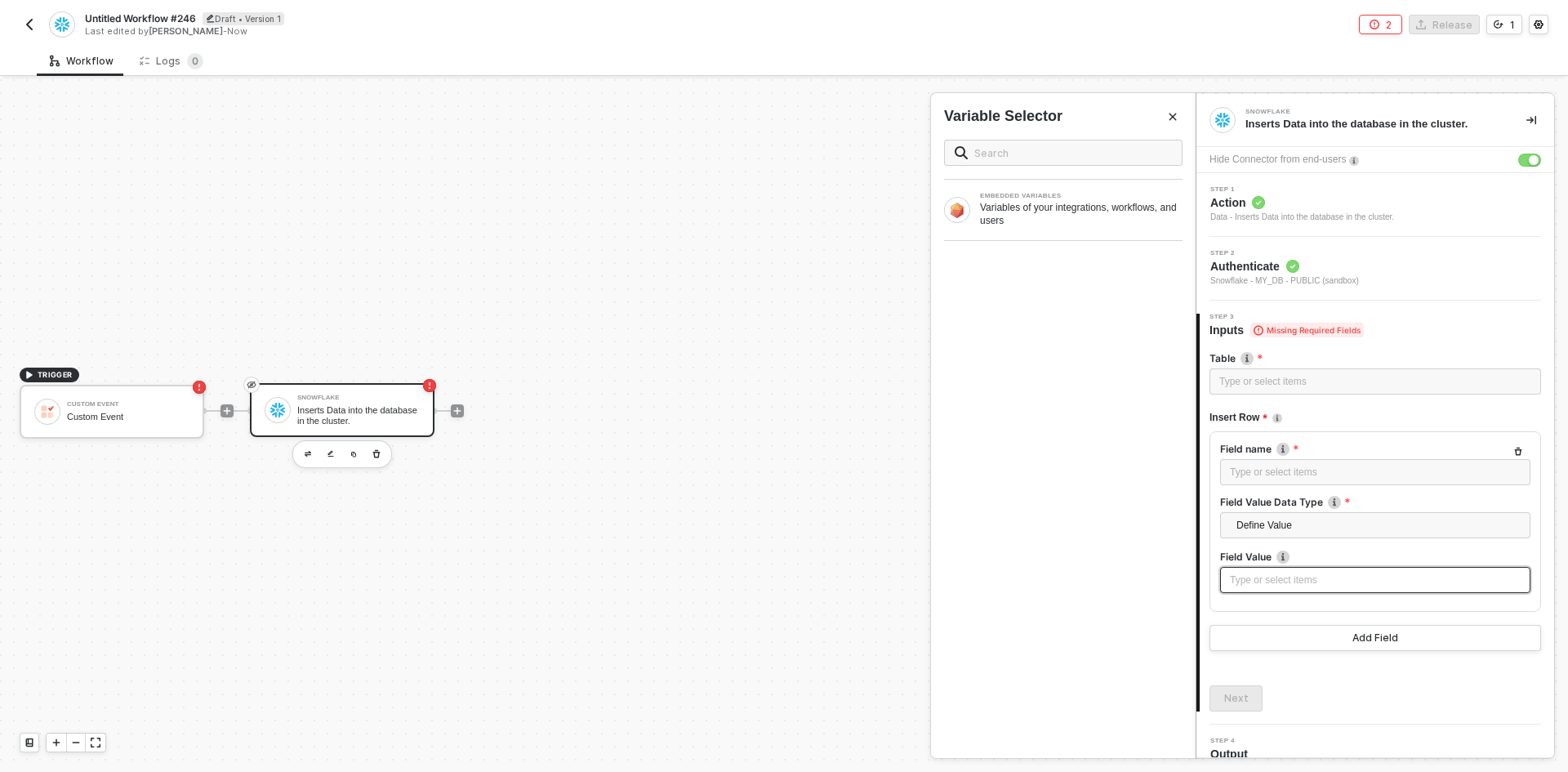 click on "Type or select items ﻿" at bounding box center (1375, 580) 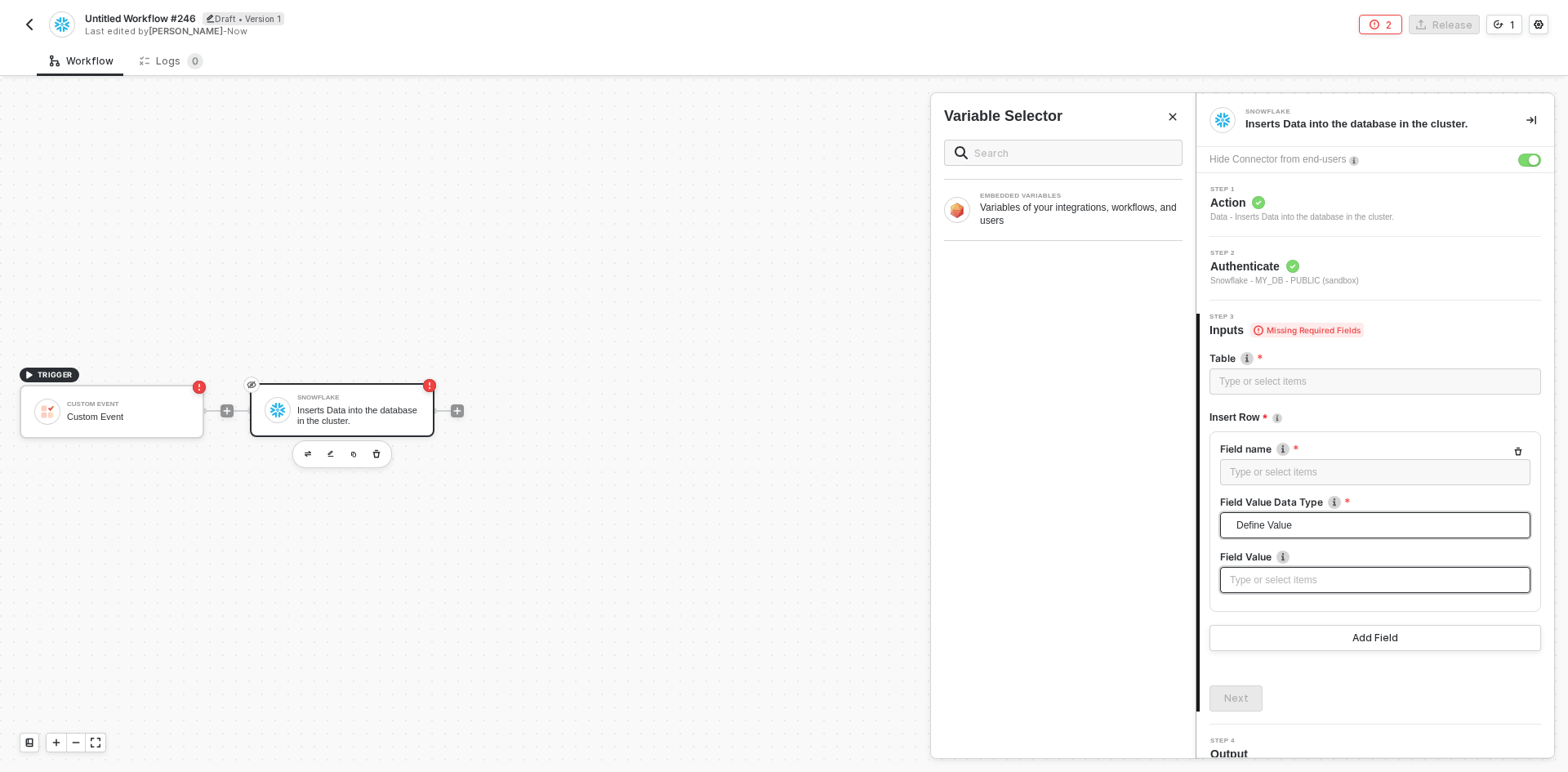 click on "Define Value" at bounding box center (1379, 525) 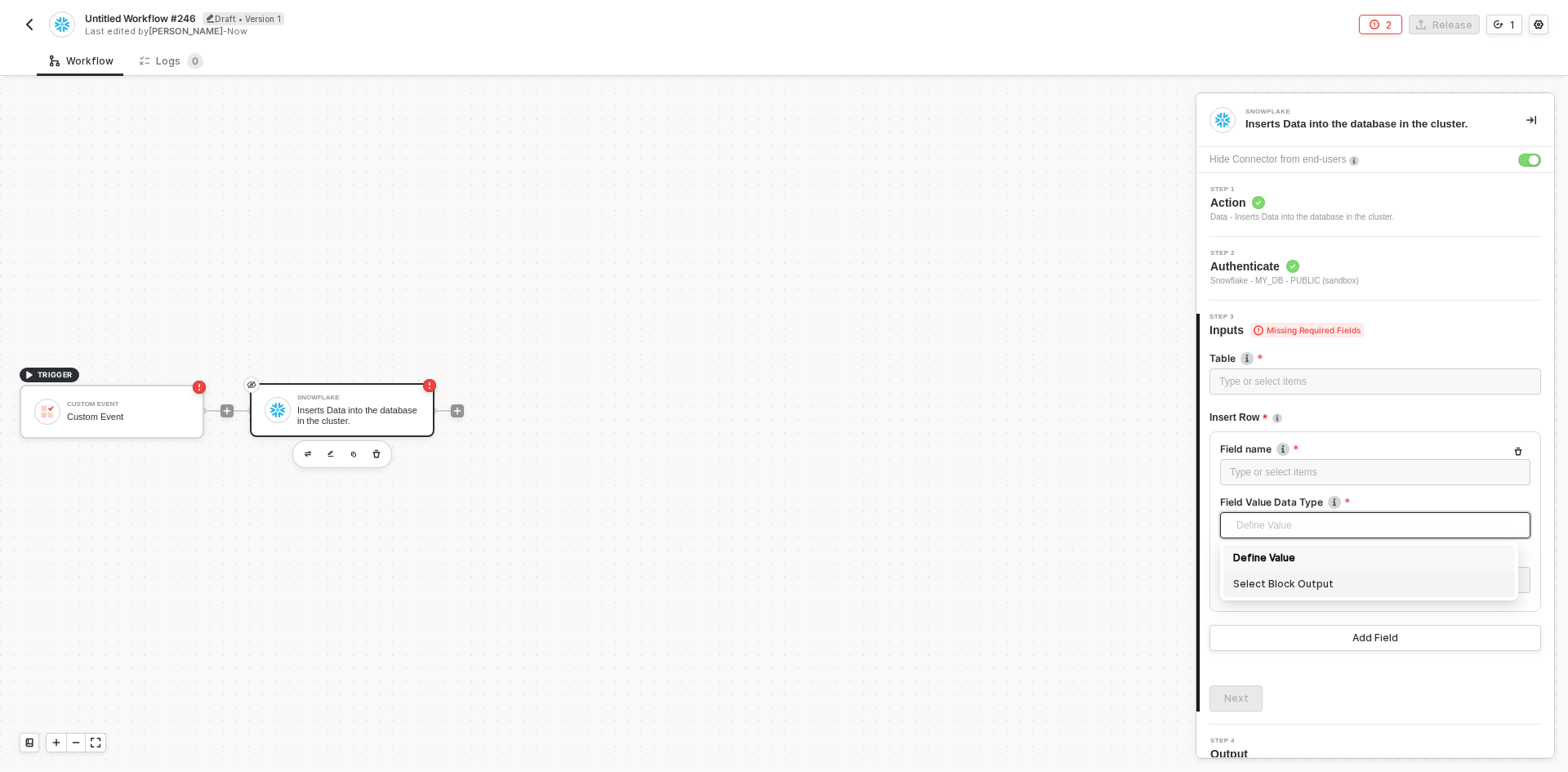 click on "Select Block Output" at bounding box center [1369, 584] 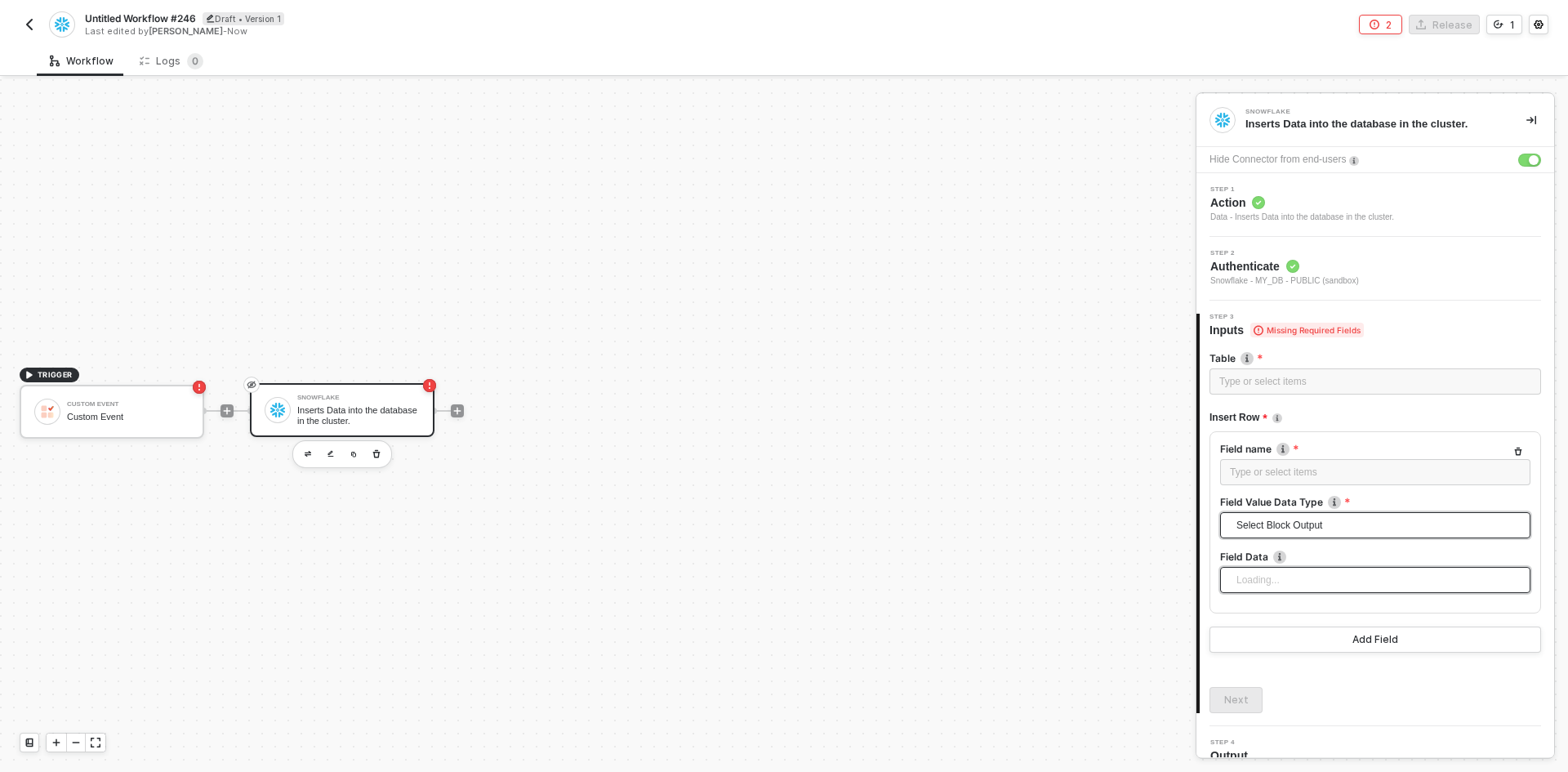 click at bounding box center (1375, 580) 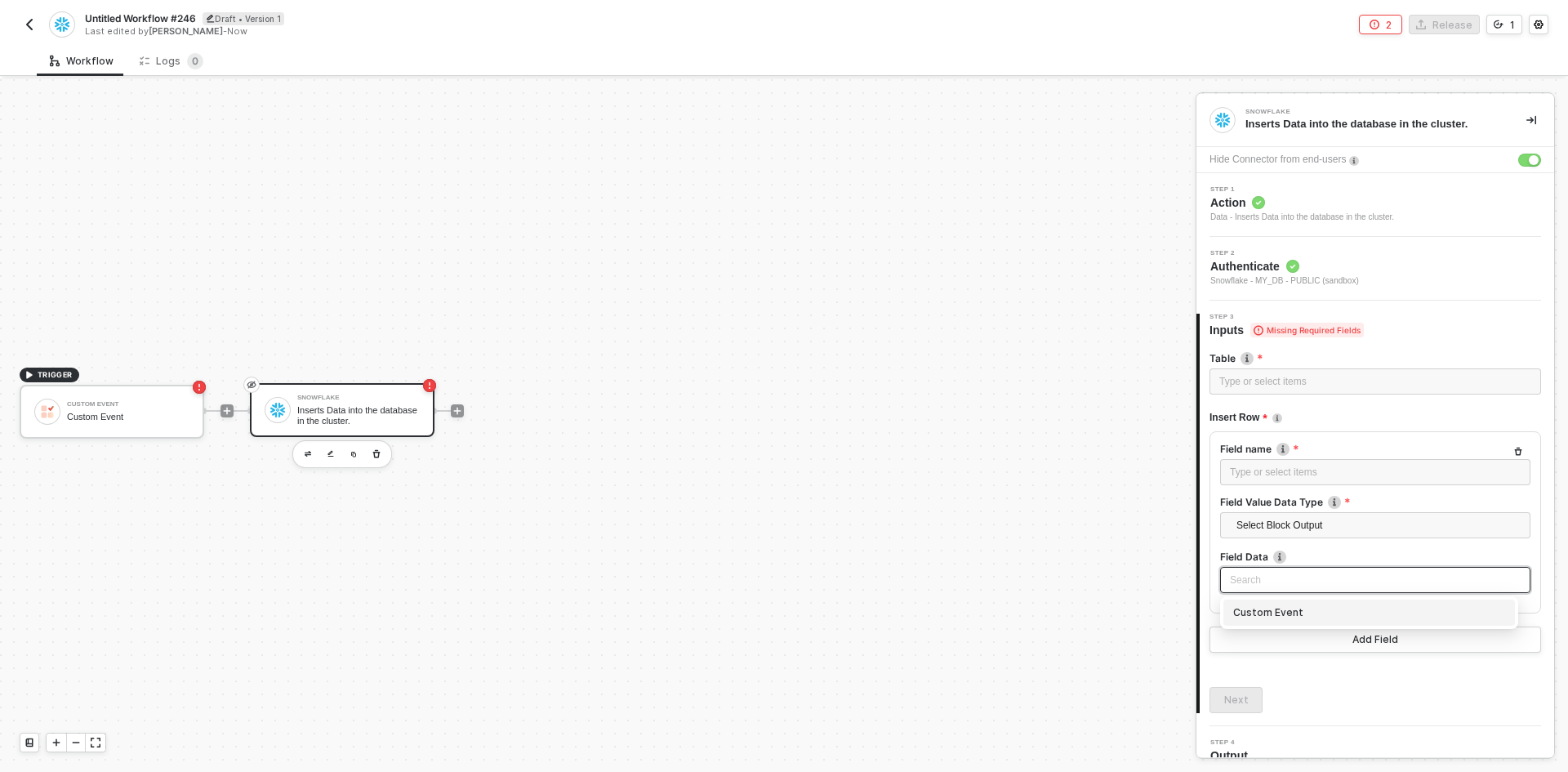 click on "Custom Event" at bounding box center (1369, 613) 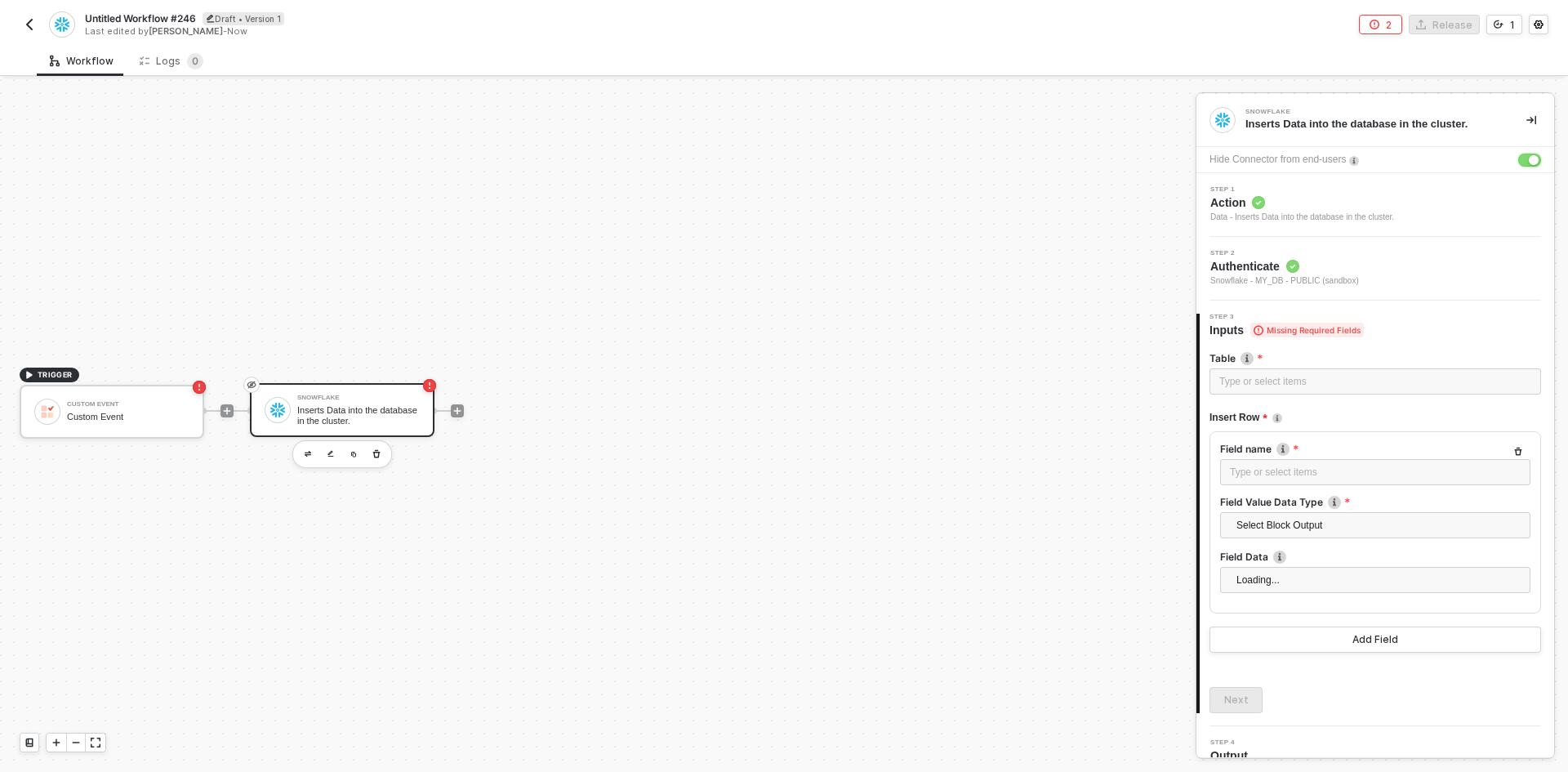 click at bounding box center [1530, 160] 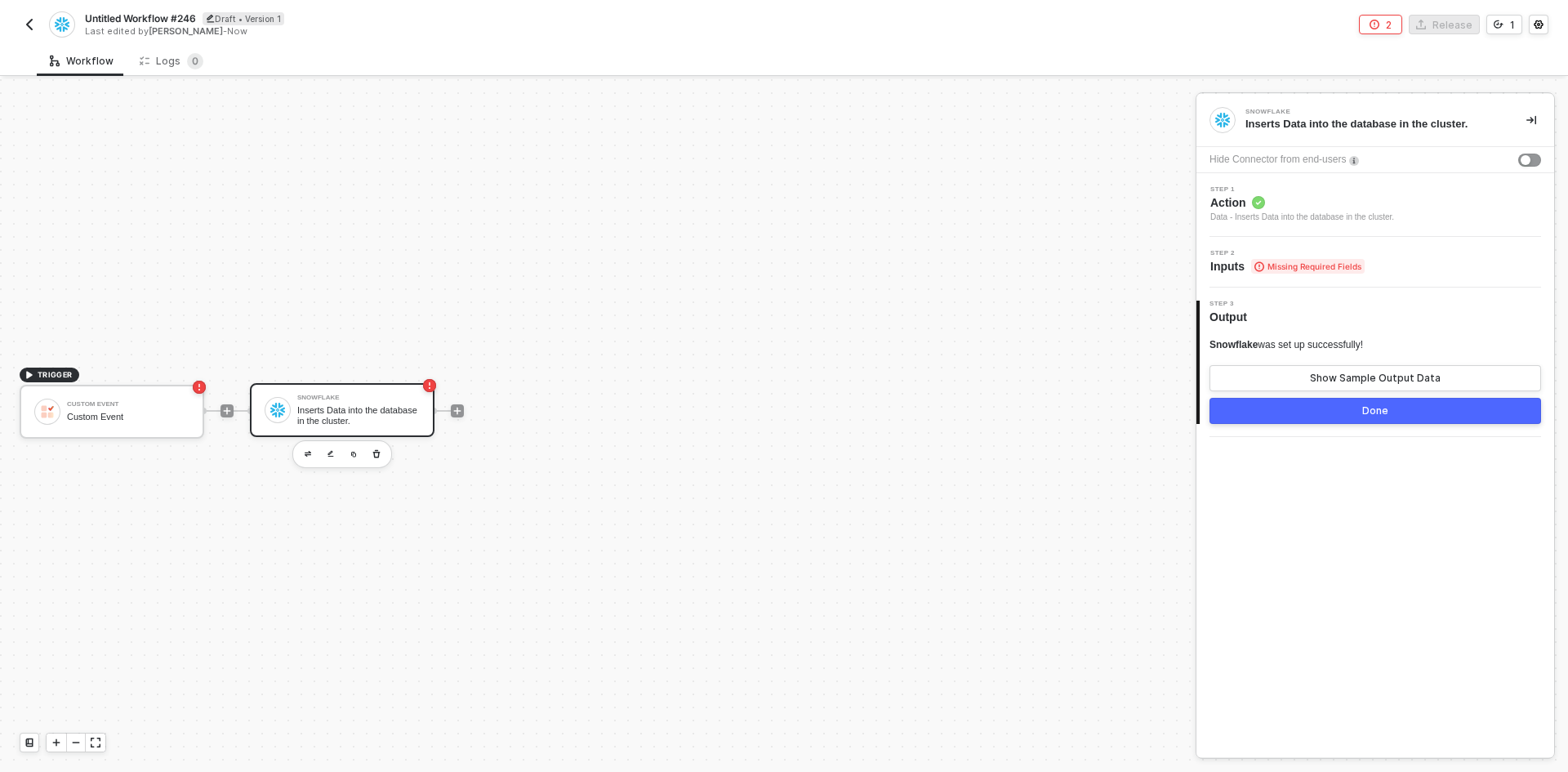 click on "Step 2 Inputs      Missing Required Fields" at bounding box center [1377, 262] 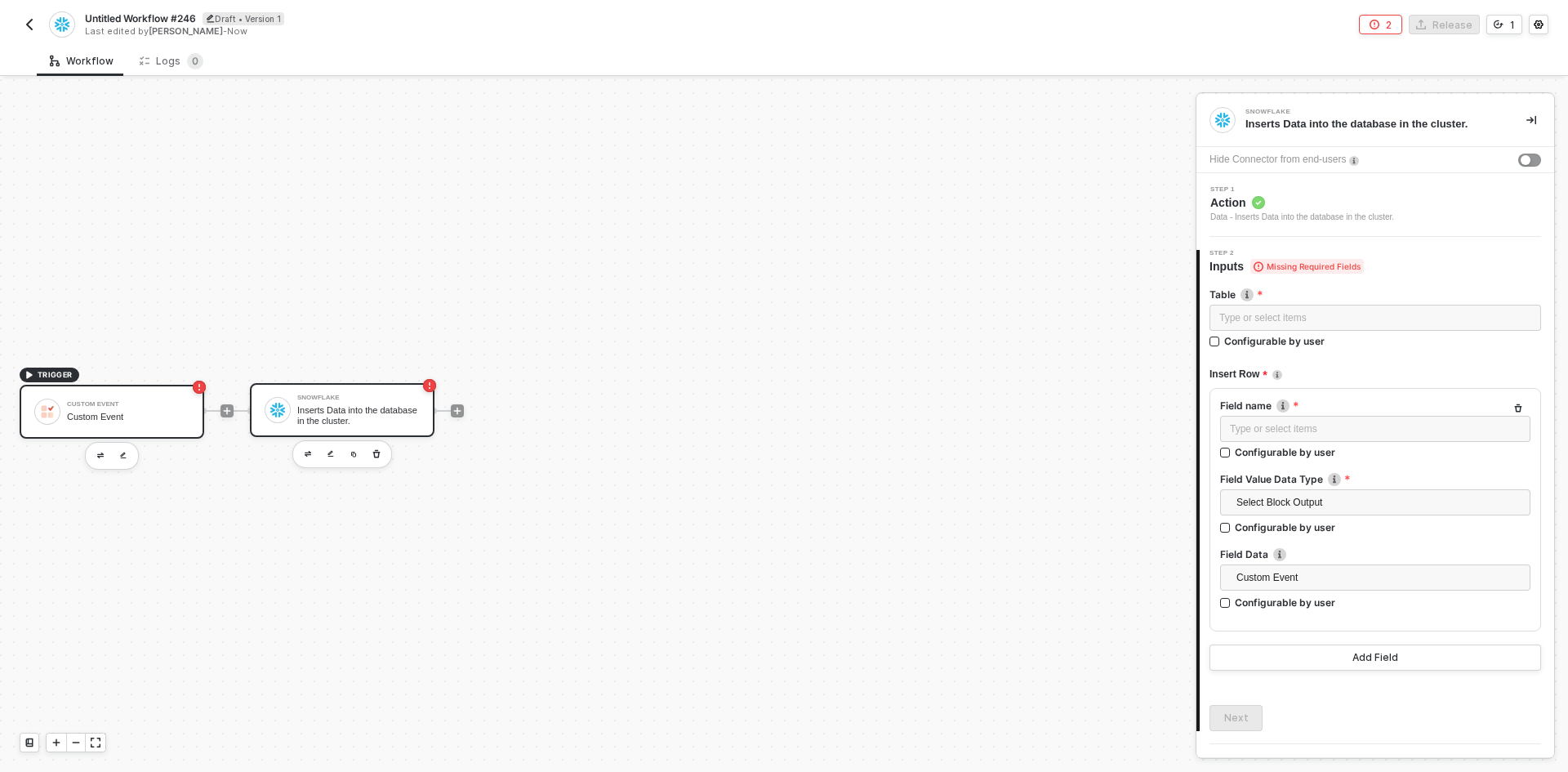 drag, startPoint x: 96, startPoint y: 382, endPoint x: 91, endPoint y: 404, distance: 22.561028 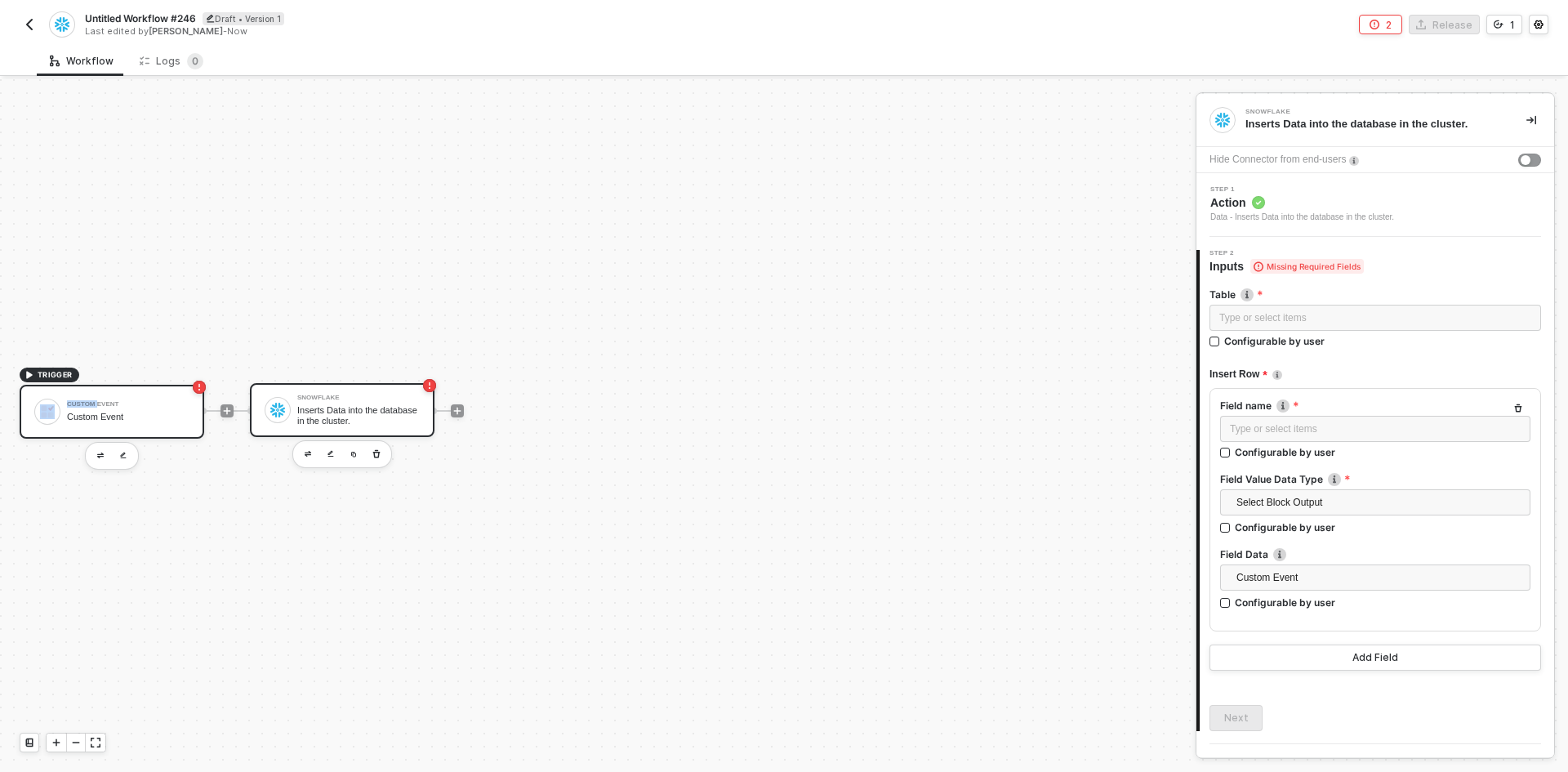 click on "Custom Event" at bounding box center (128, 404) 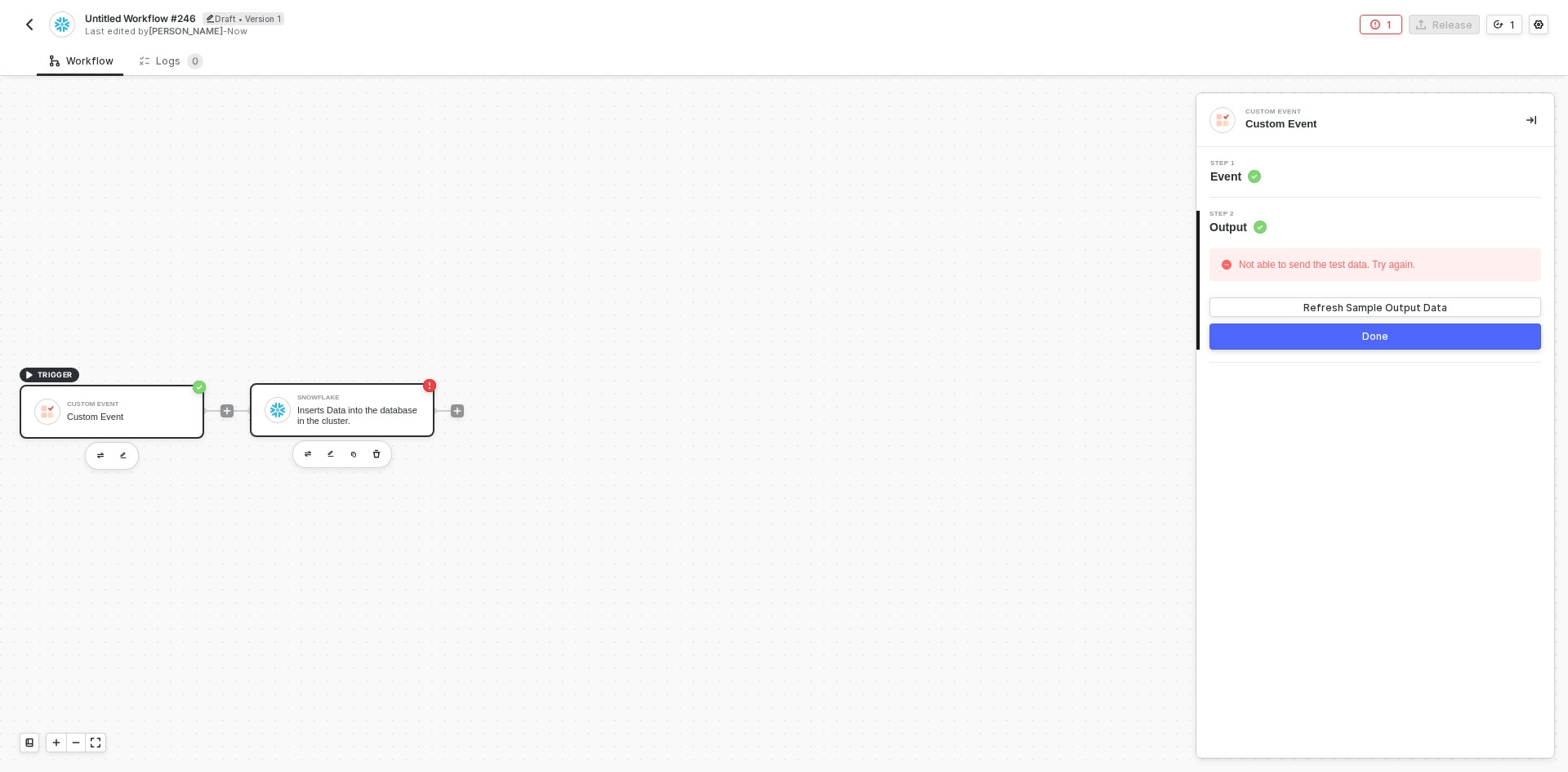 click on "Snowflake Inserts Data into the database in the cluster." at bounding box center [342, 410] 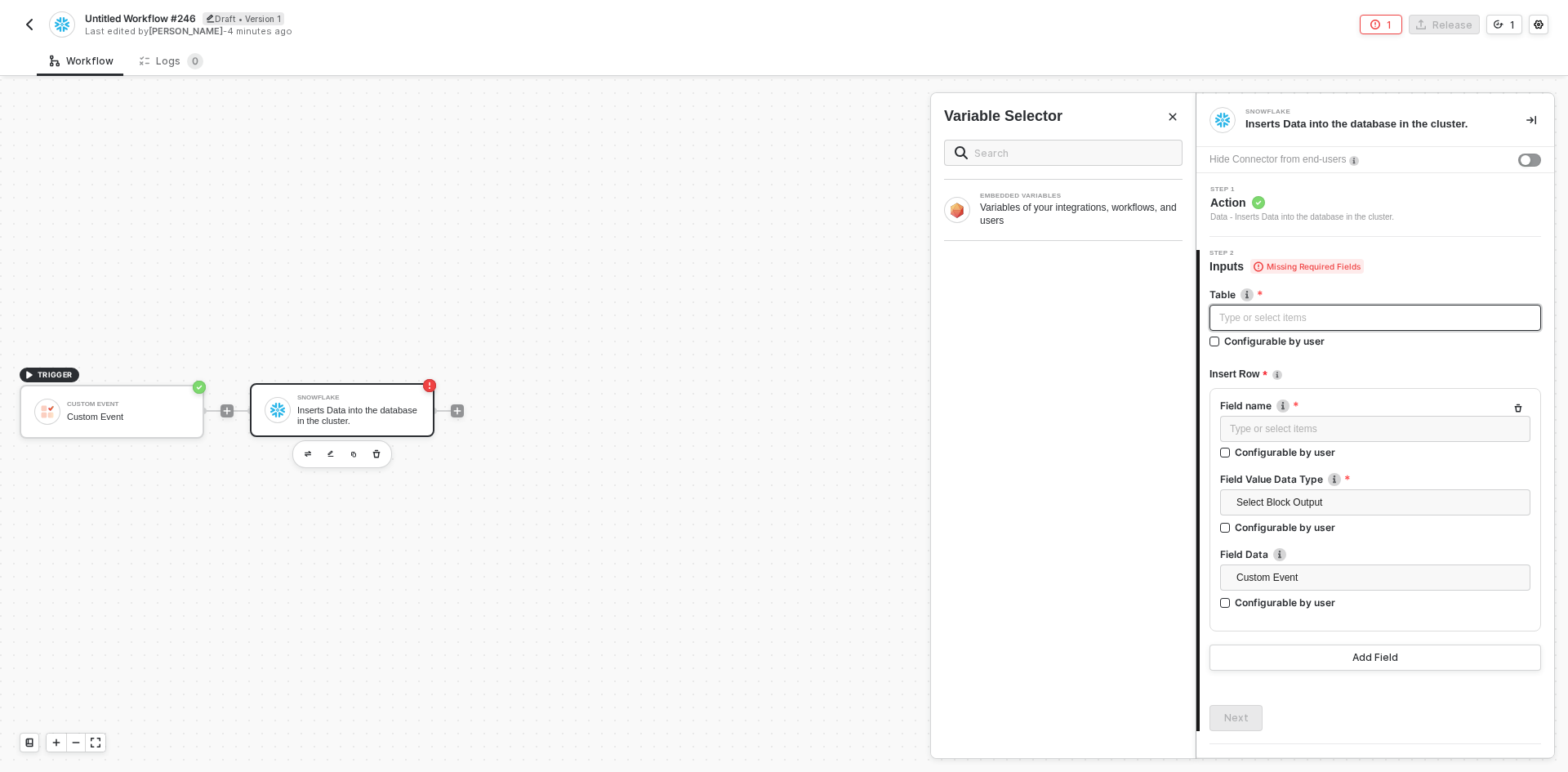 click on "Type or select items ﻿" at bounding box center [1375, 318] 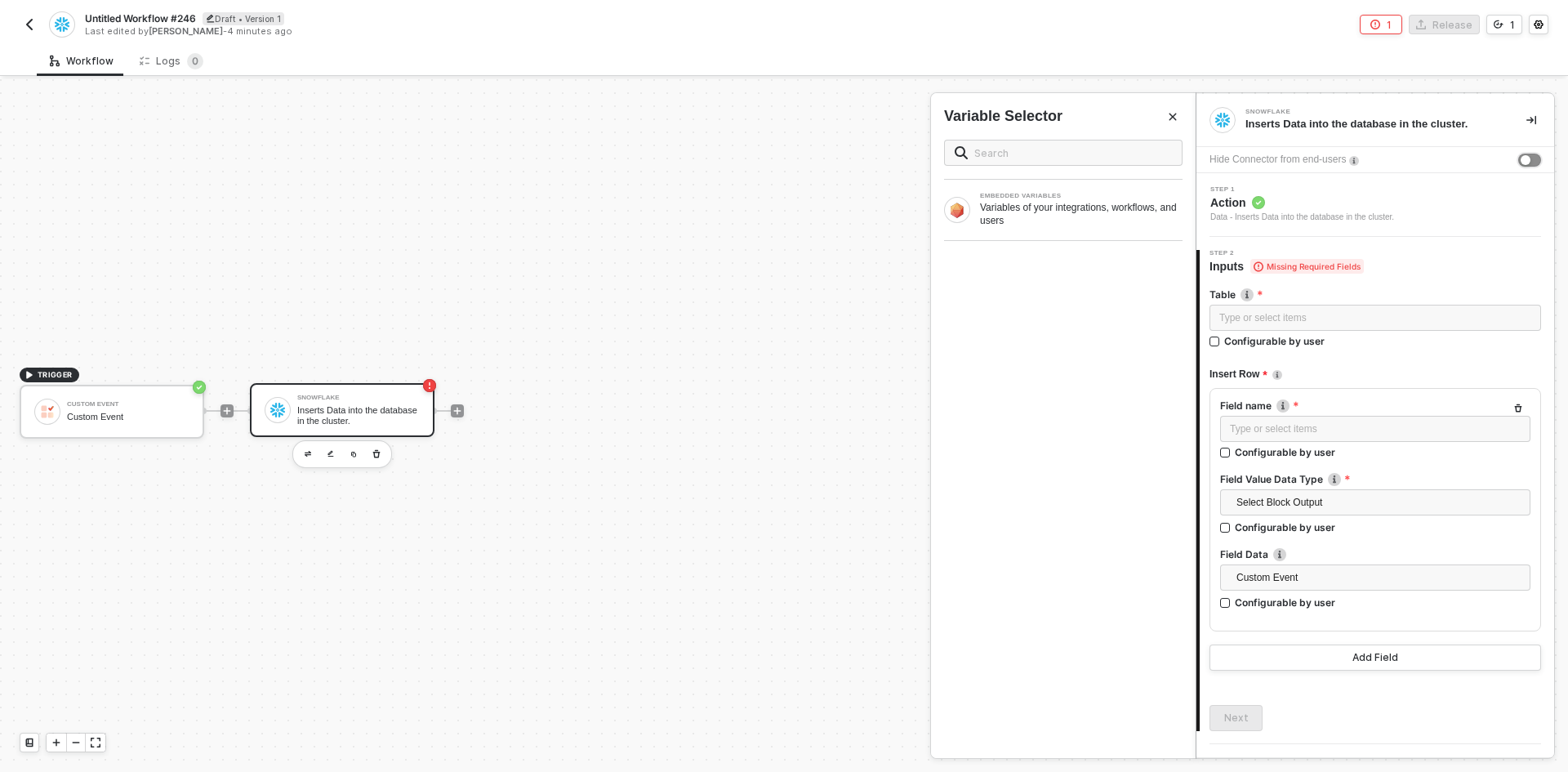 click at bounding box center [1526, 160] 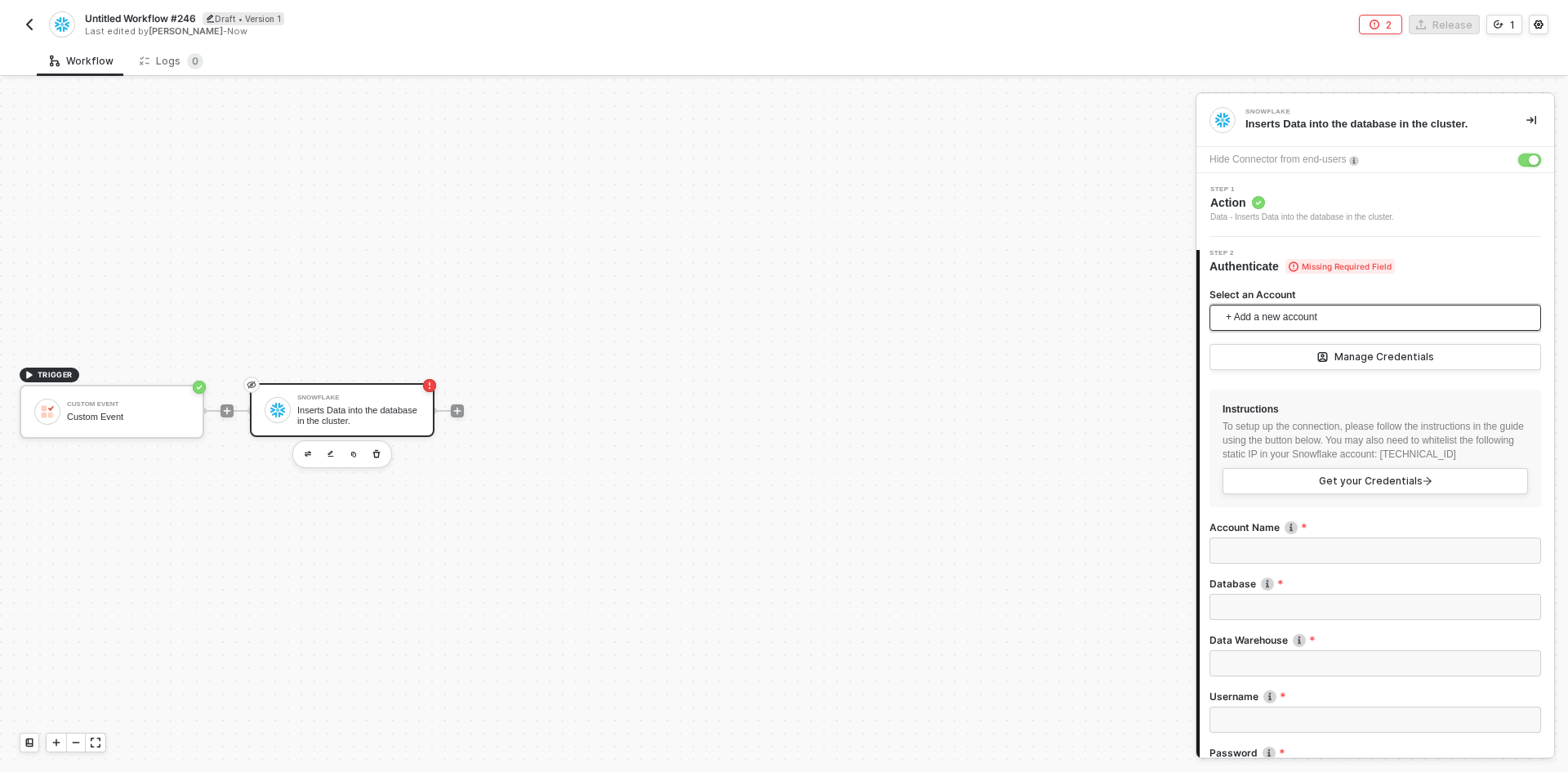 click on "+ Add a new account" at bounding box center (1379, 318) 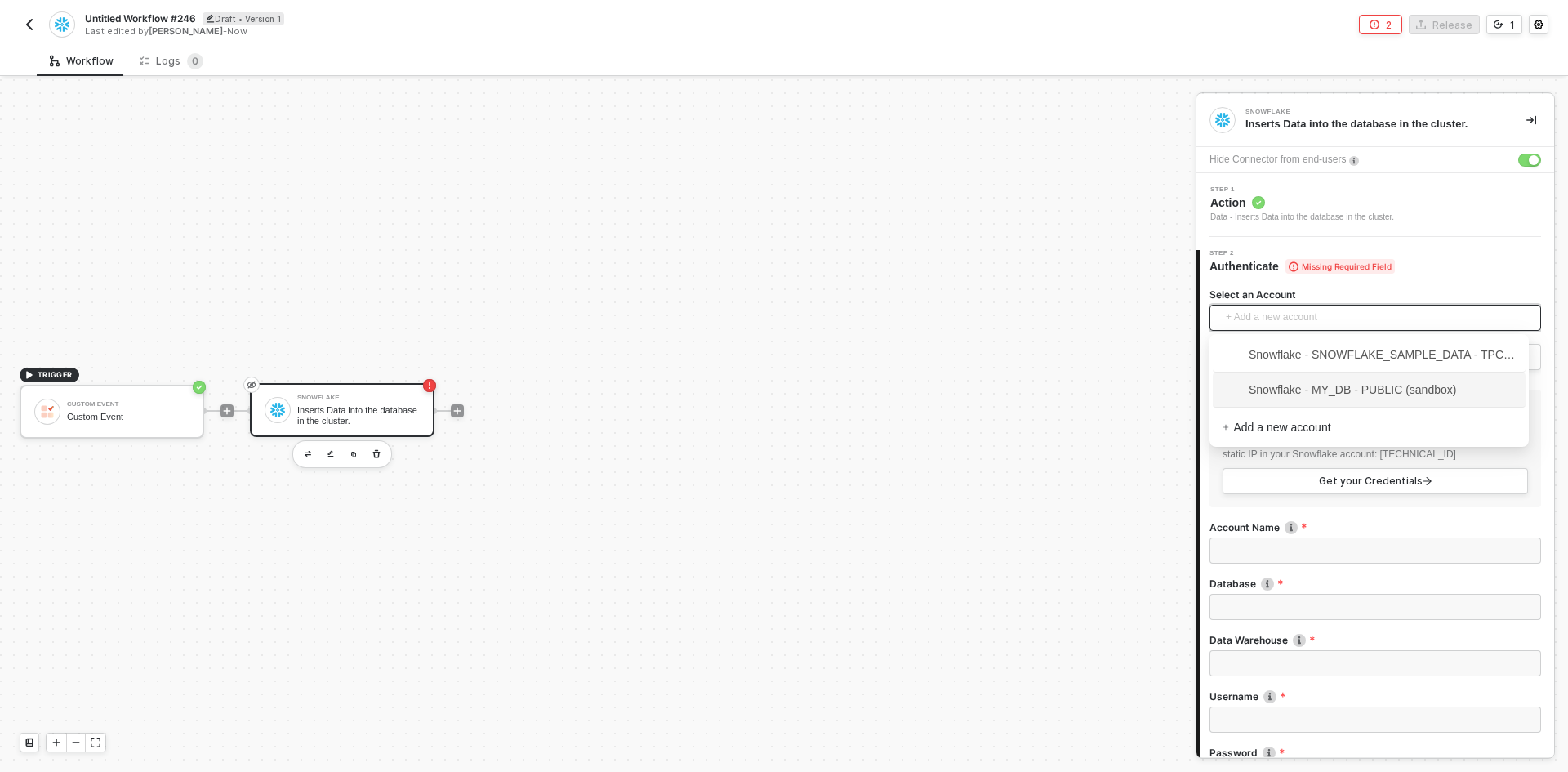 click on "Snowflake - MY_DB - PUBLIC (sandbox)" at bounding box center [1339, 390] 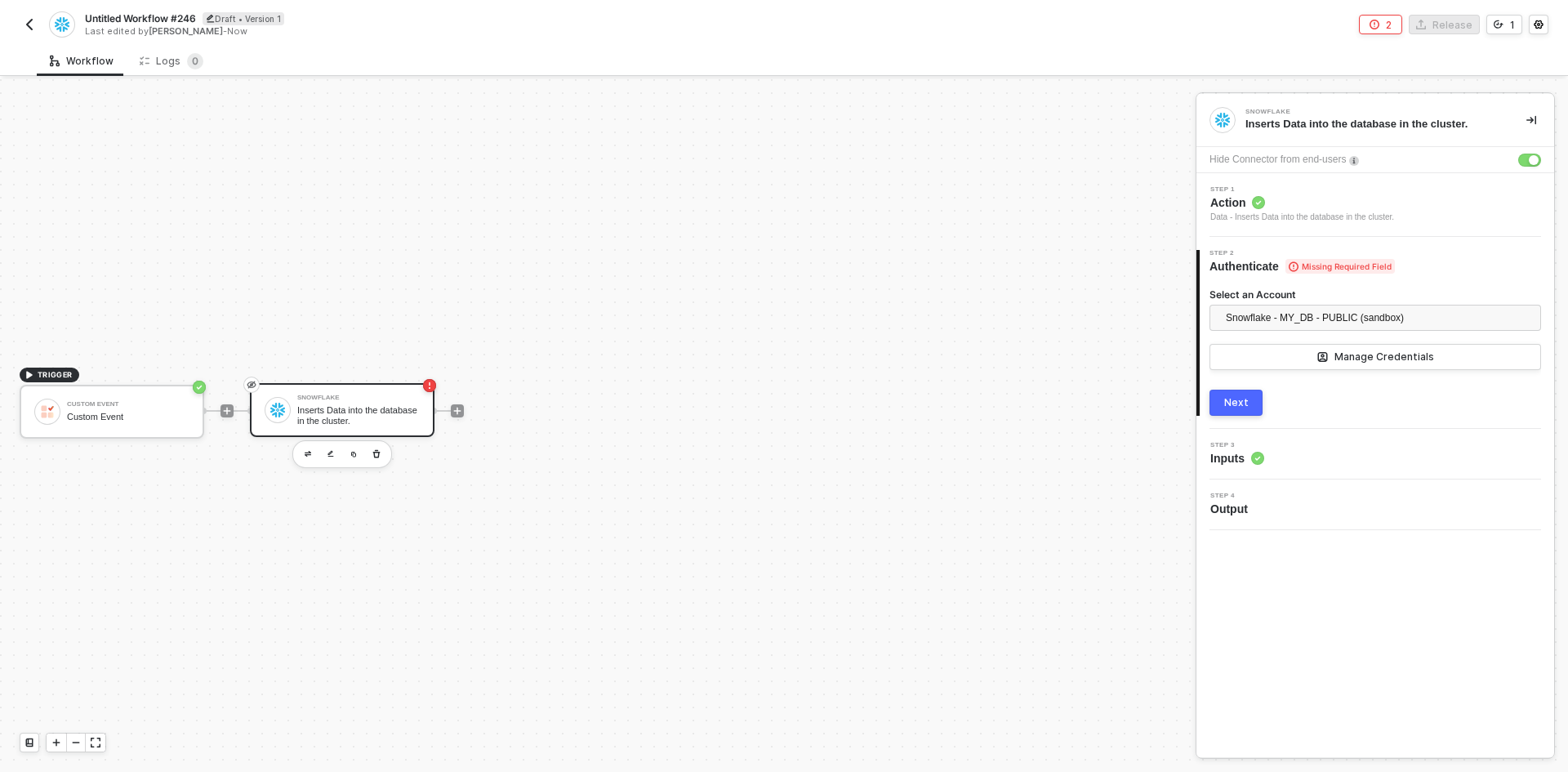 click on "Next" at bounding box center (1236, 403) 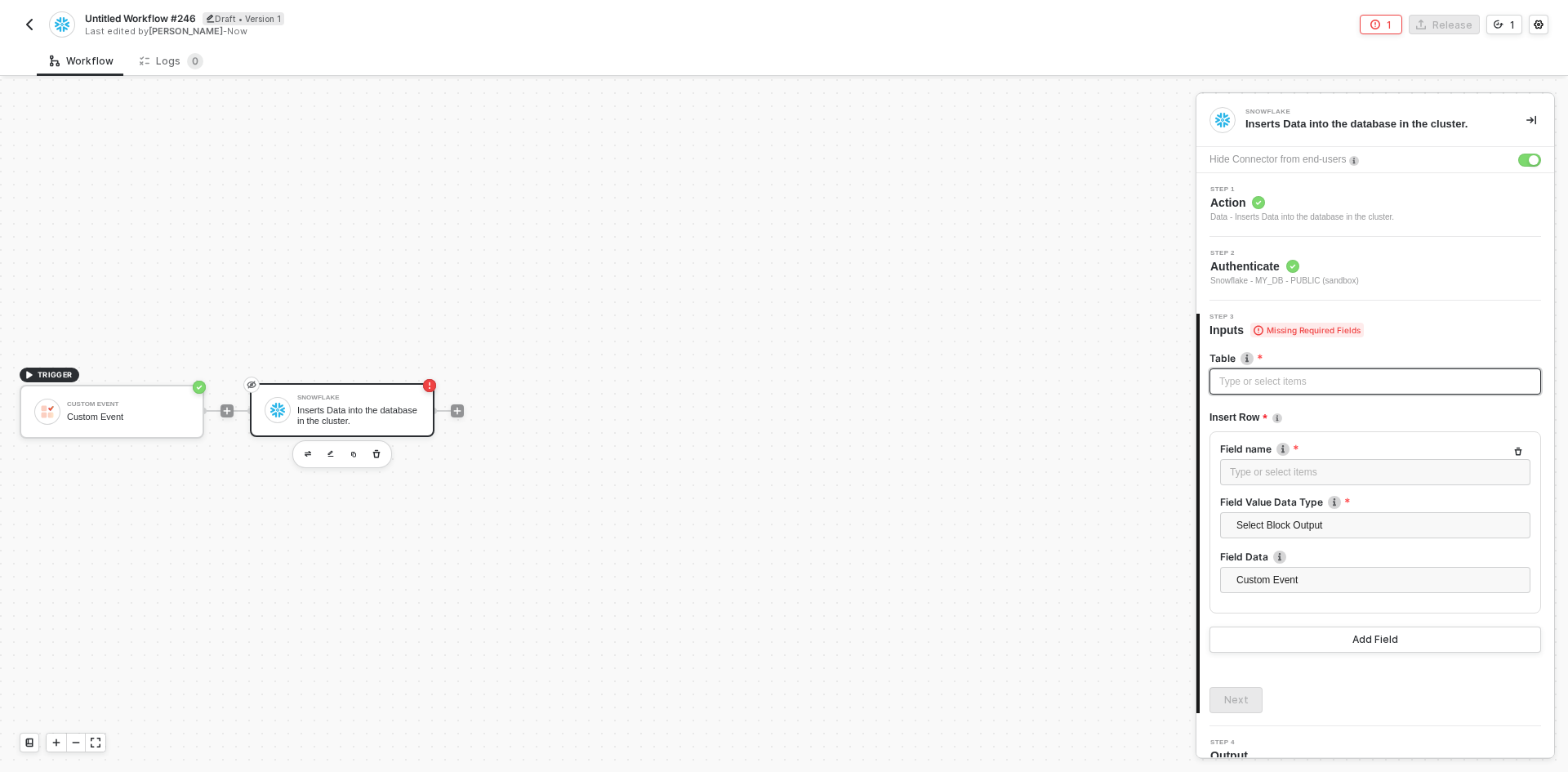 click on "Type or select items ﻿" at bounding box center [1375, 382] 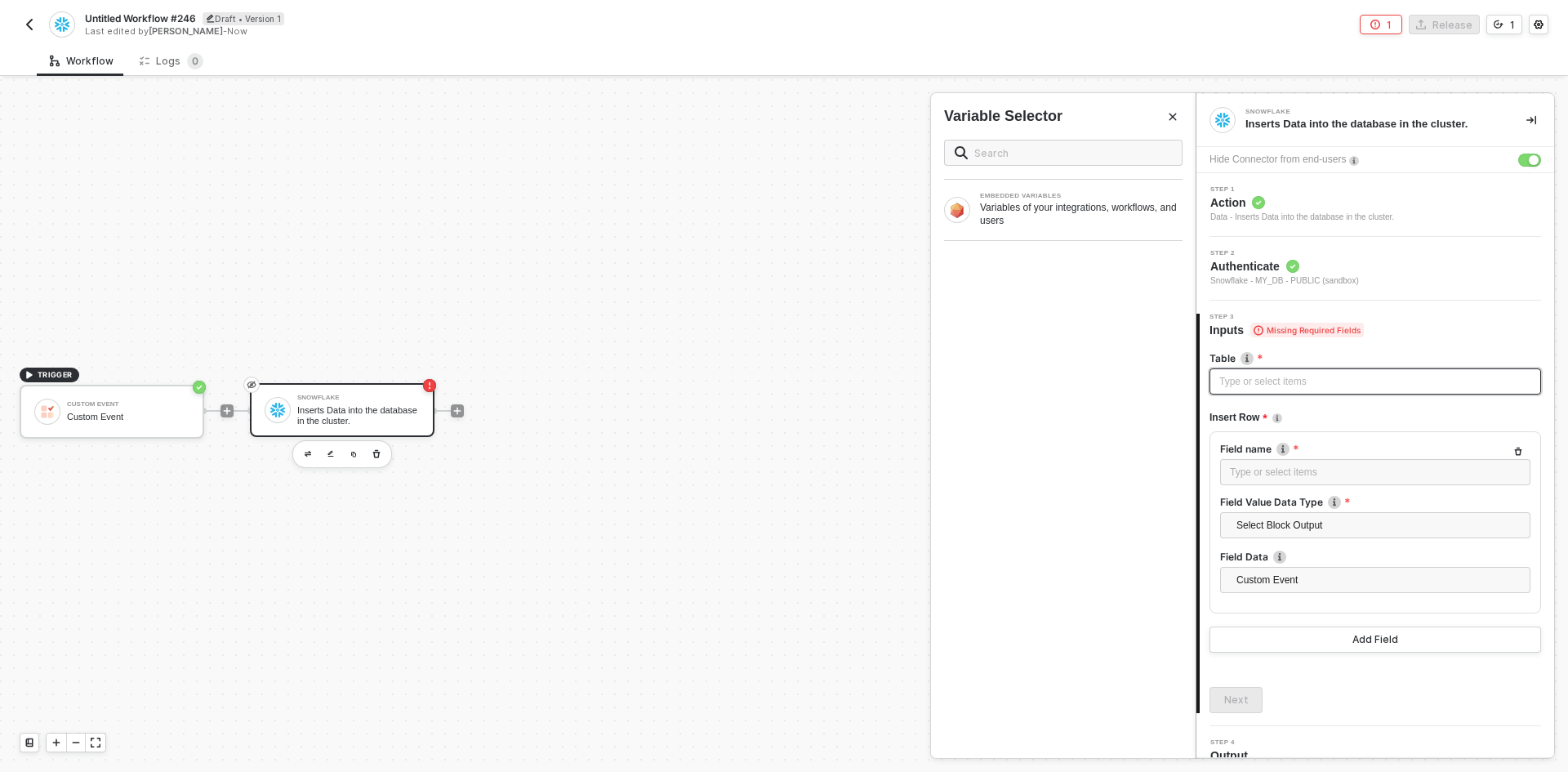 click on "Type or select items ﻿" at bounding box center [1375, 382] 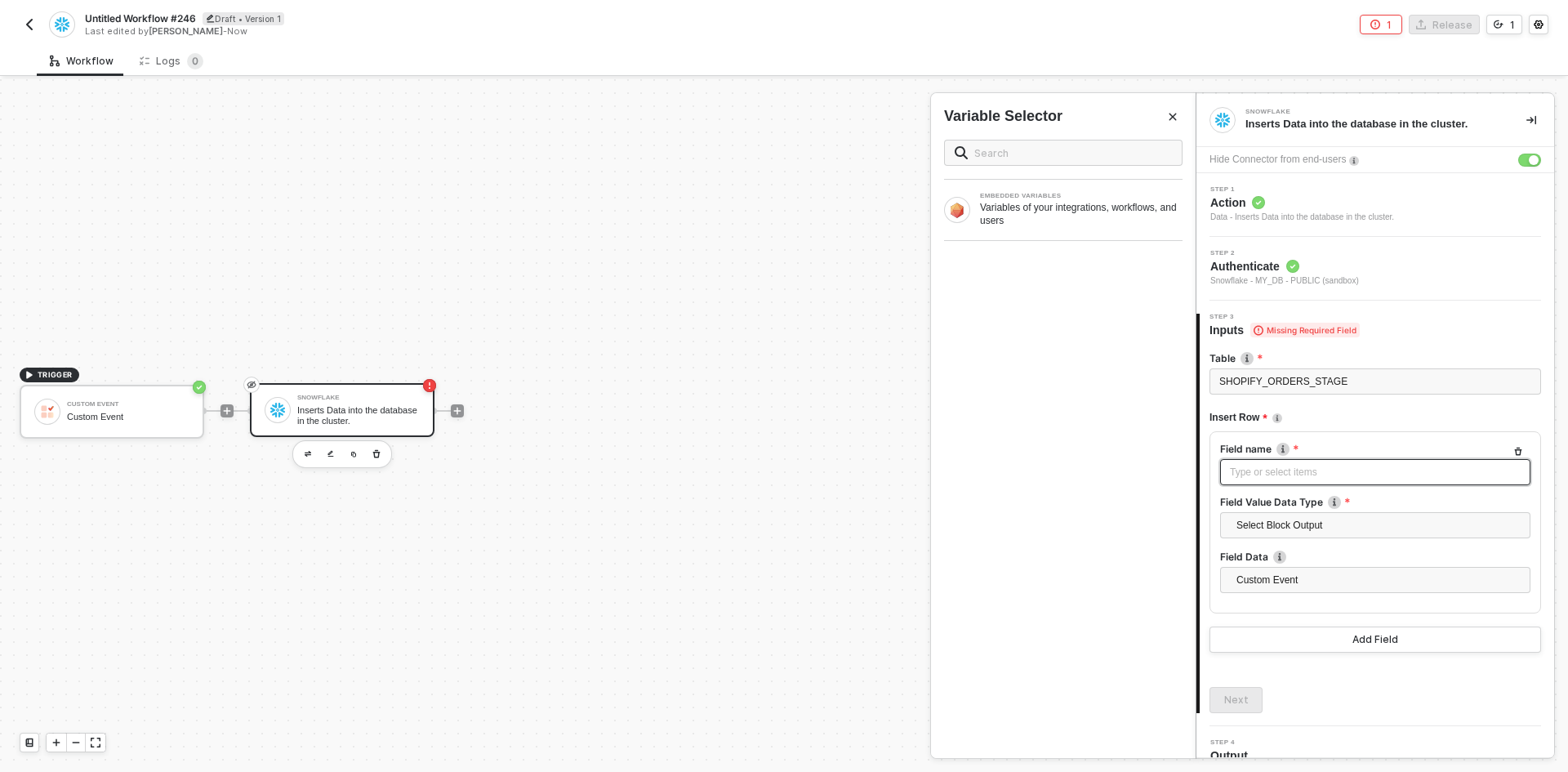 click on "Type or select items ﻿" at bounding box center (1375, 472) 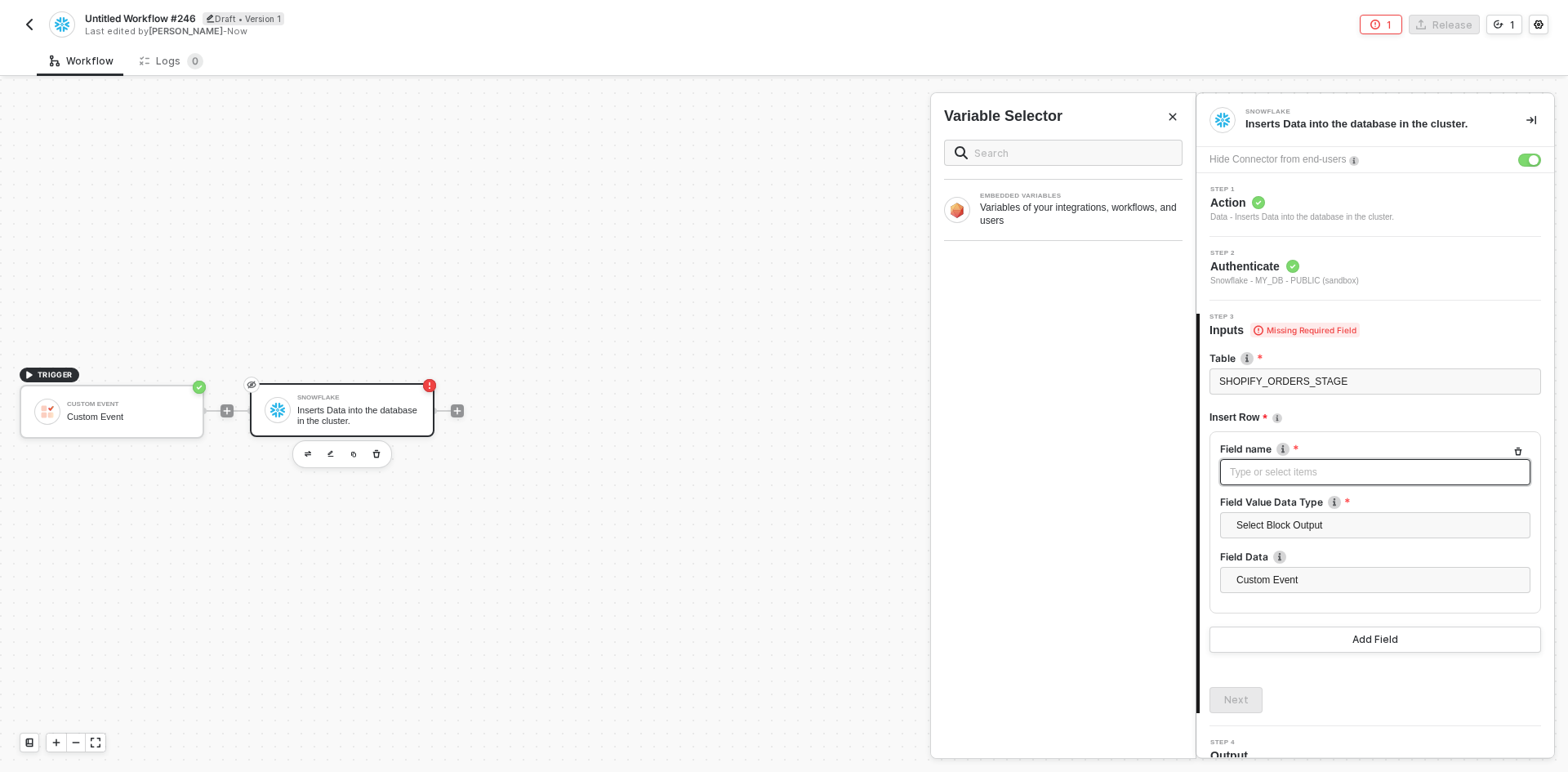 click on "Type or select items ﻿" at bounding box center [1375, 472] 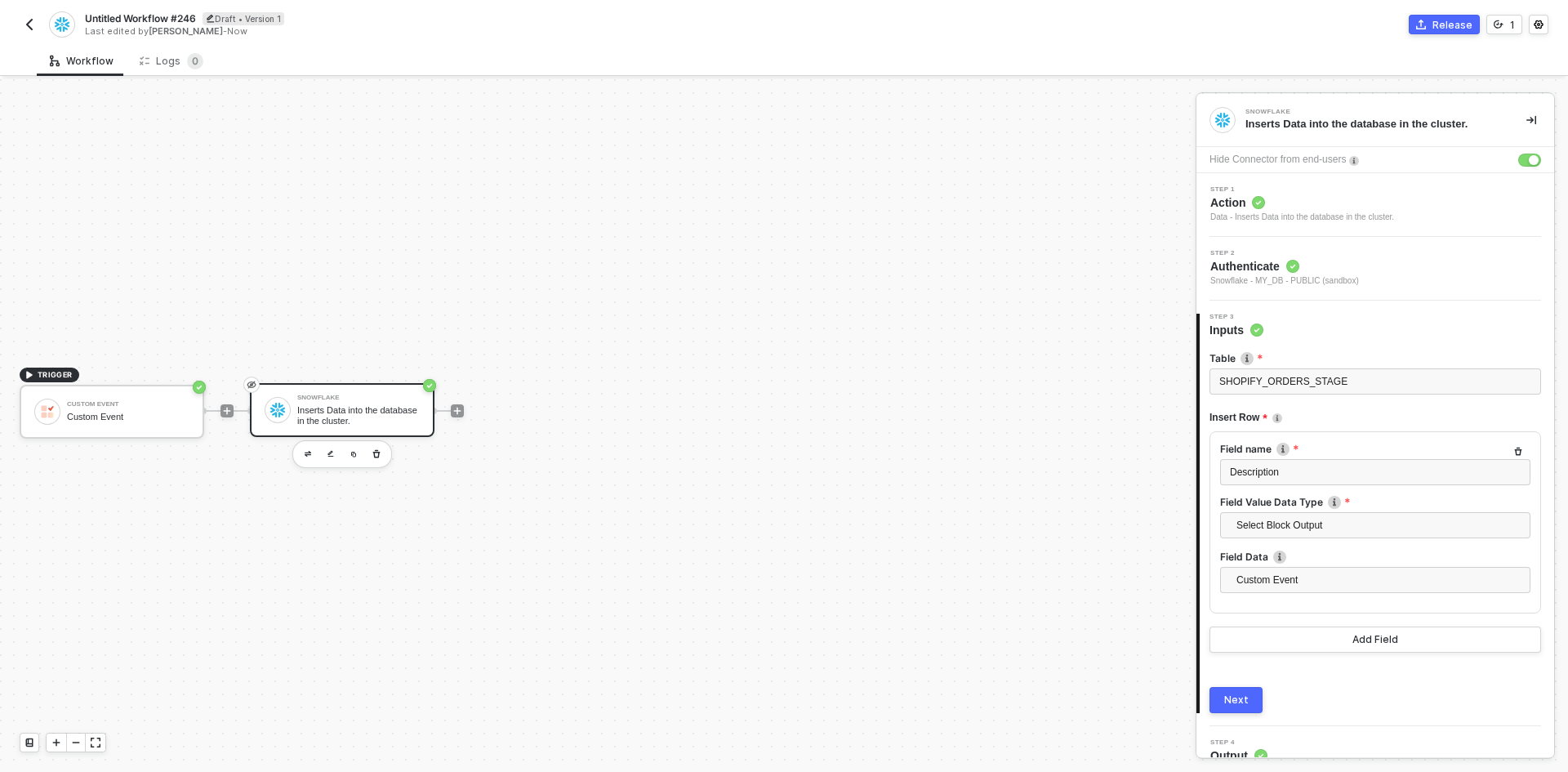 click on "Next" at bounding box center (1236, 700) 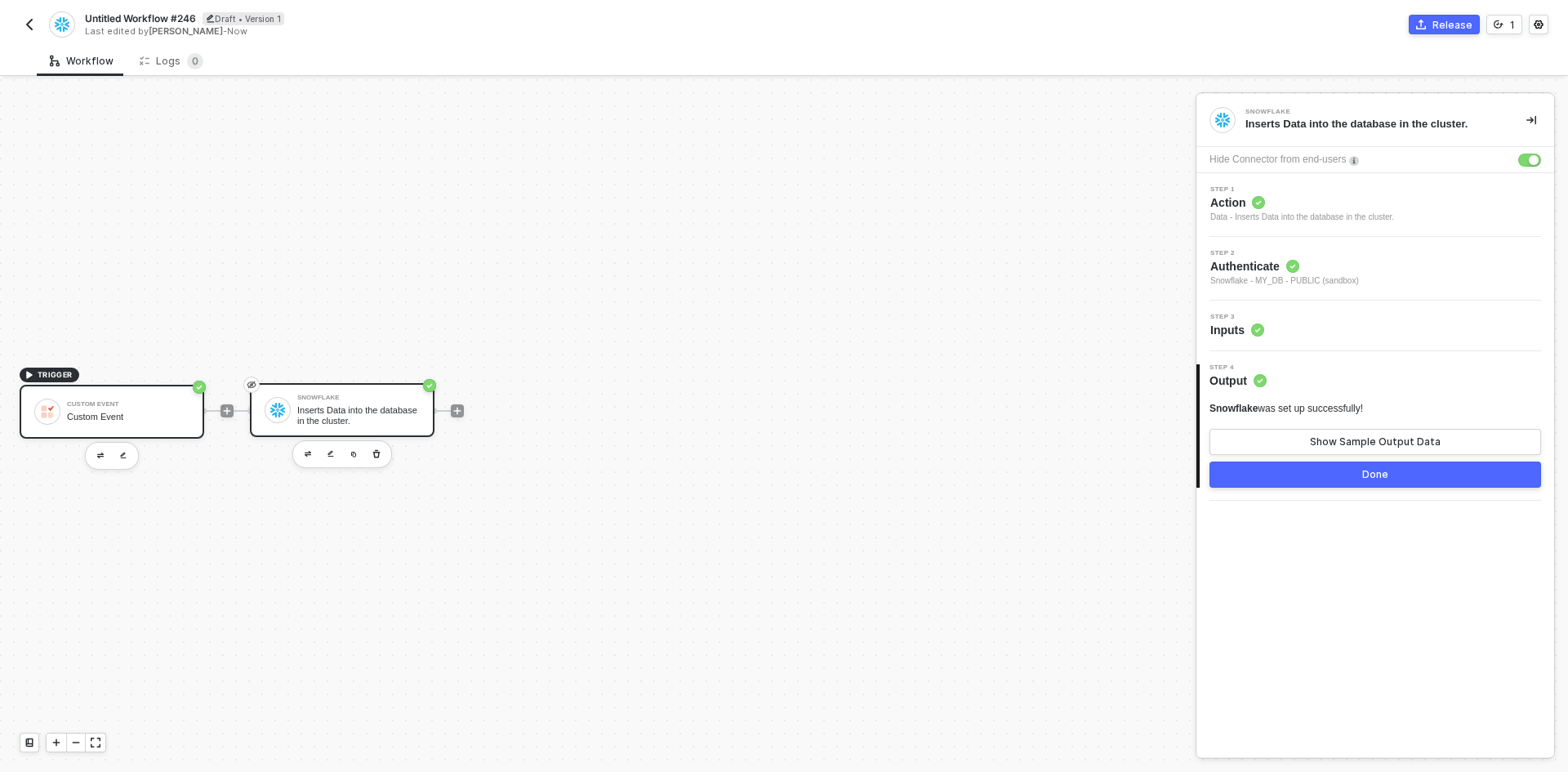 click on "Custom Event" at bounding box center (128, 417) 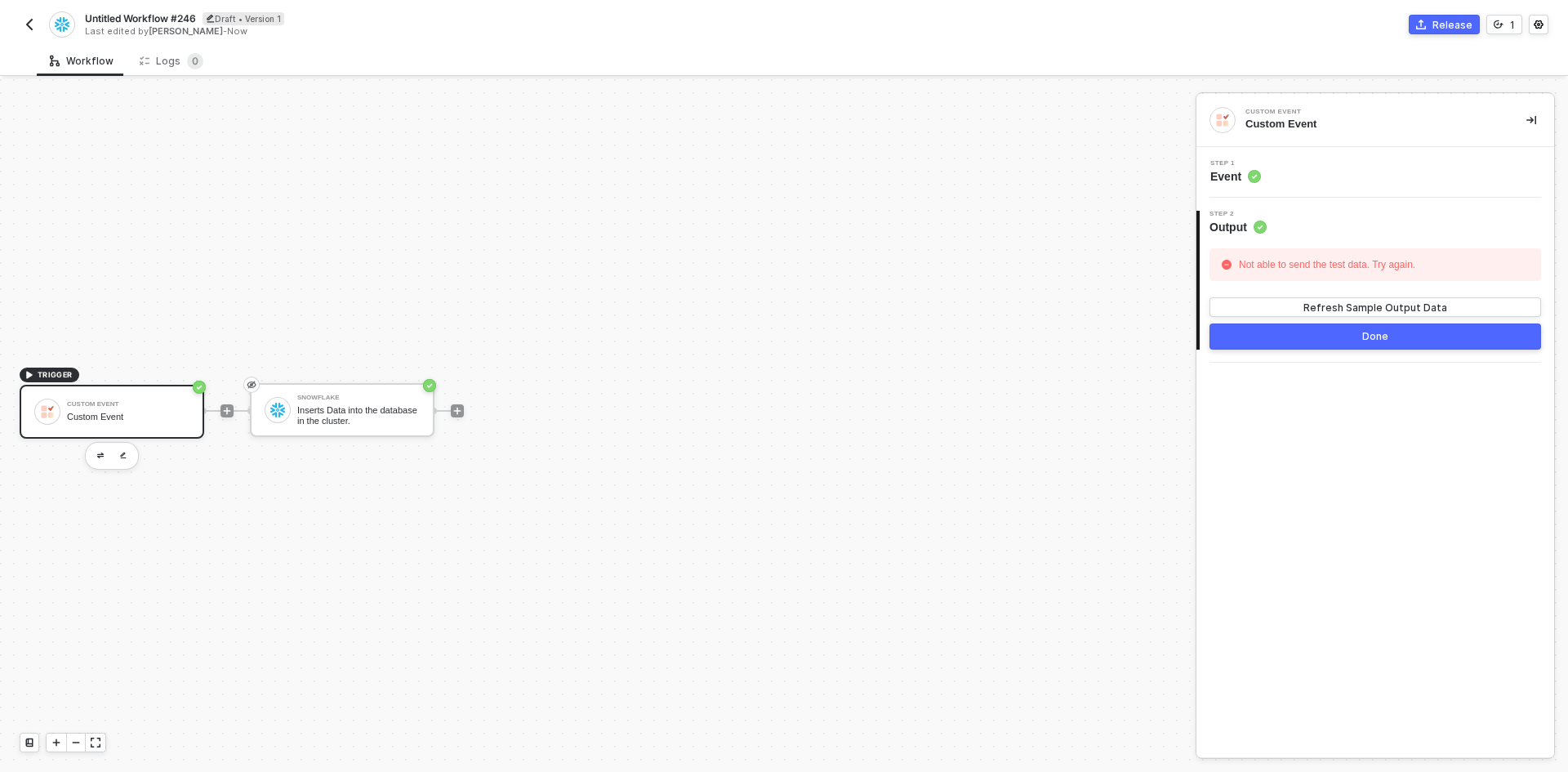 click on "Step 1 Event" at bounding box center (1377, 172) 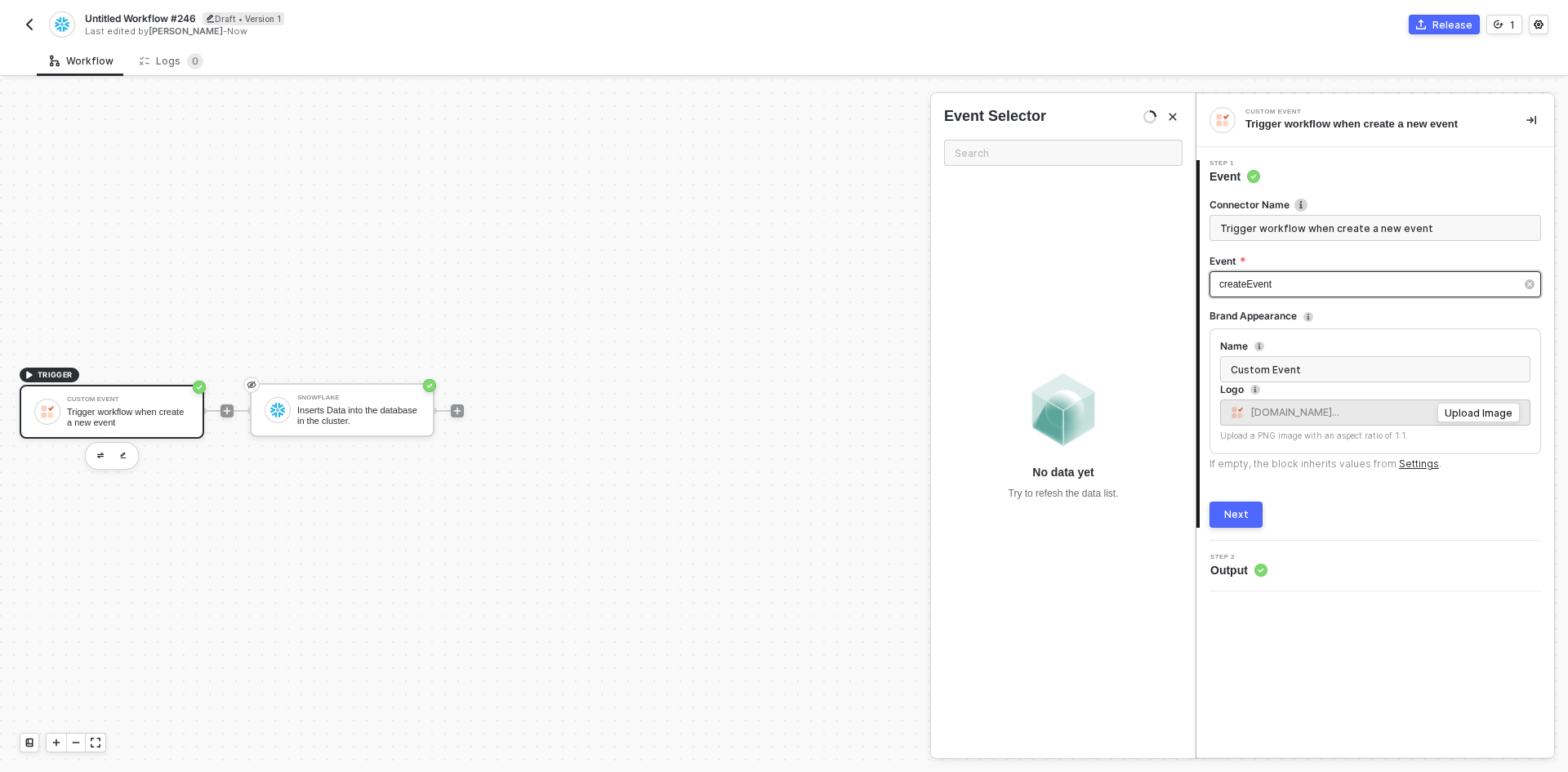 type on "Trigger workflow when create a new event" 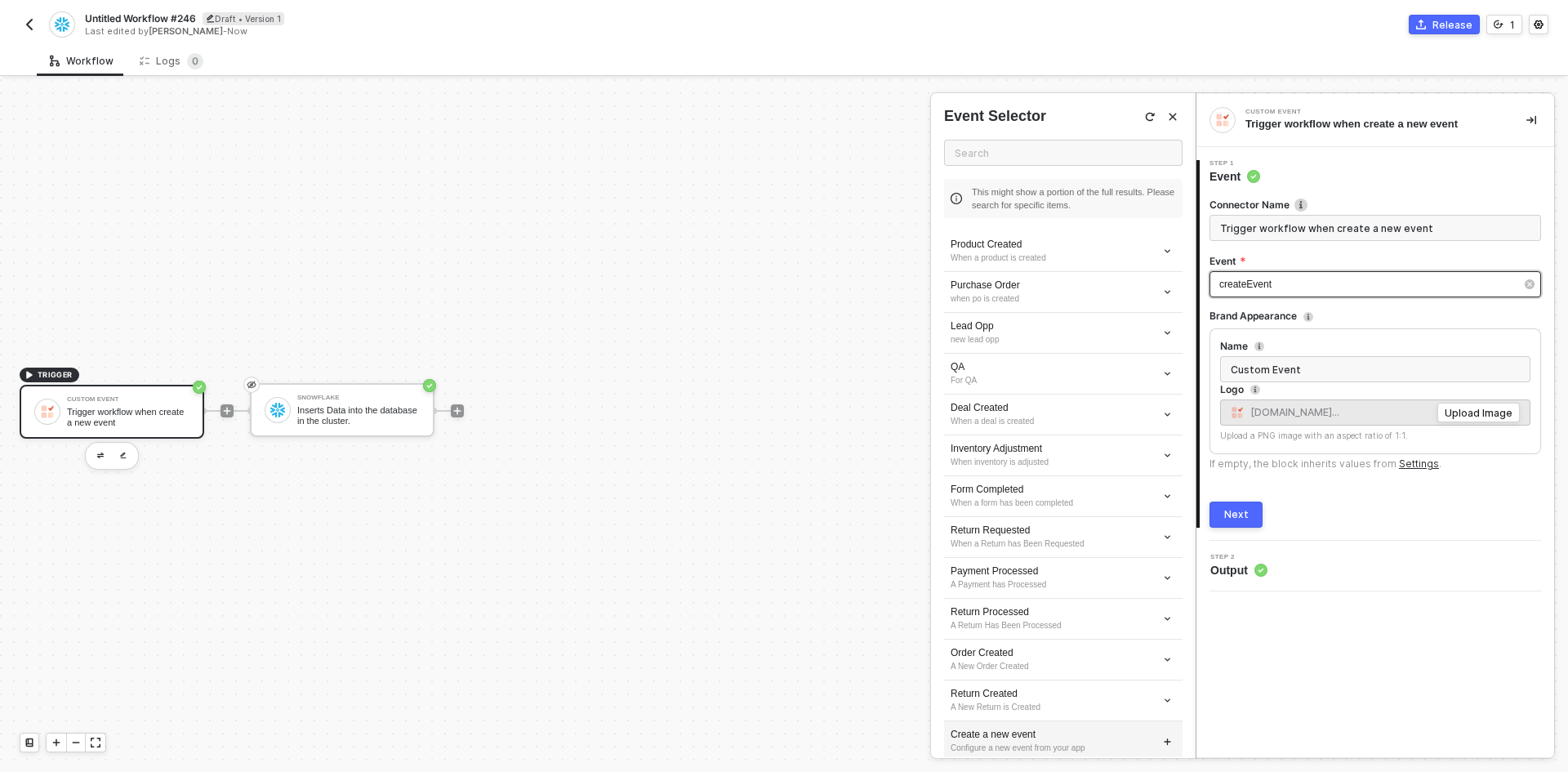 scroll, scrollTop: 1489, scrollLeft: 0, axis: vertical 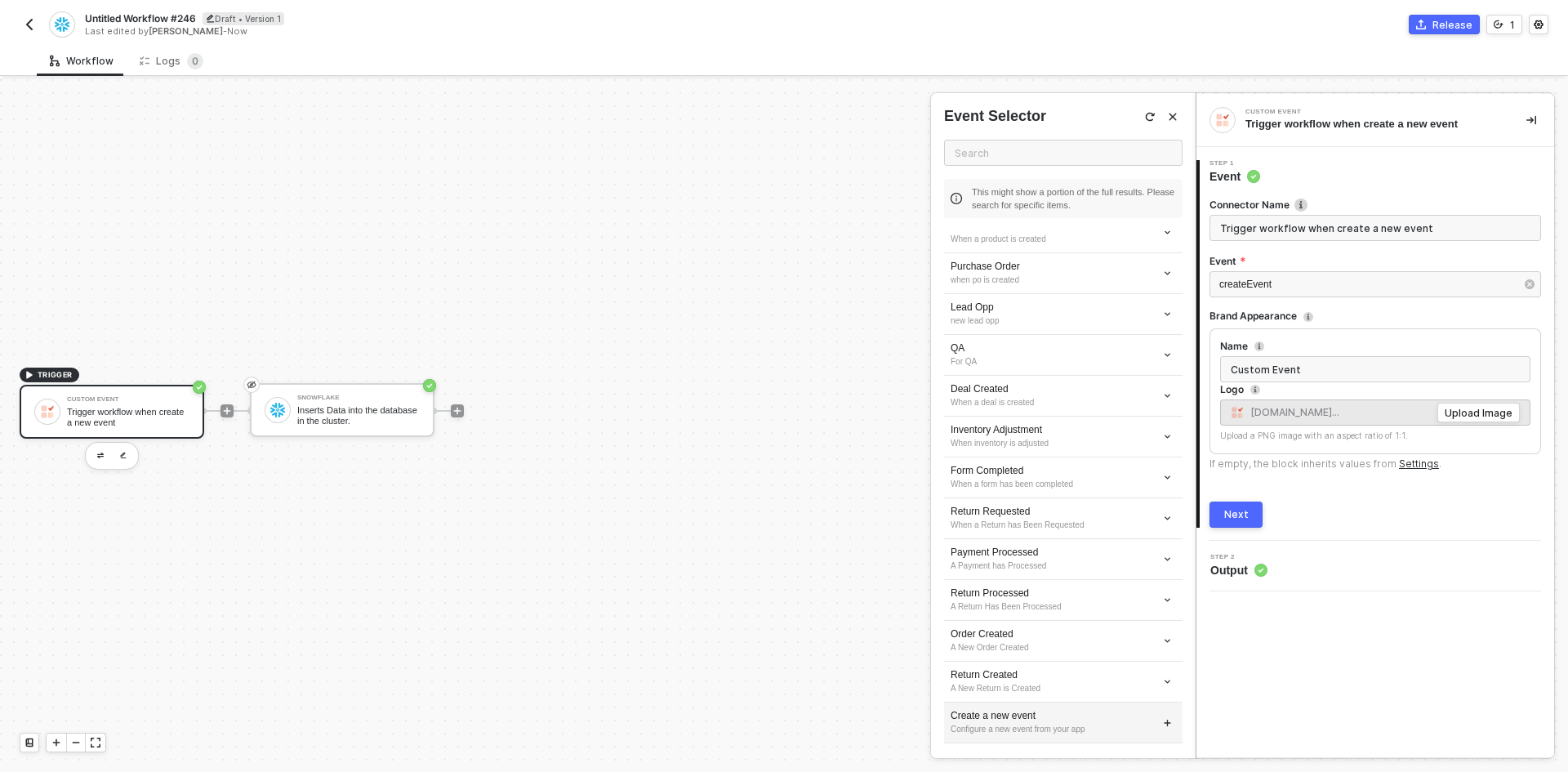 click on "Configure a new event from your app" at bounding box center (1063, 730) 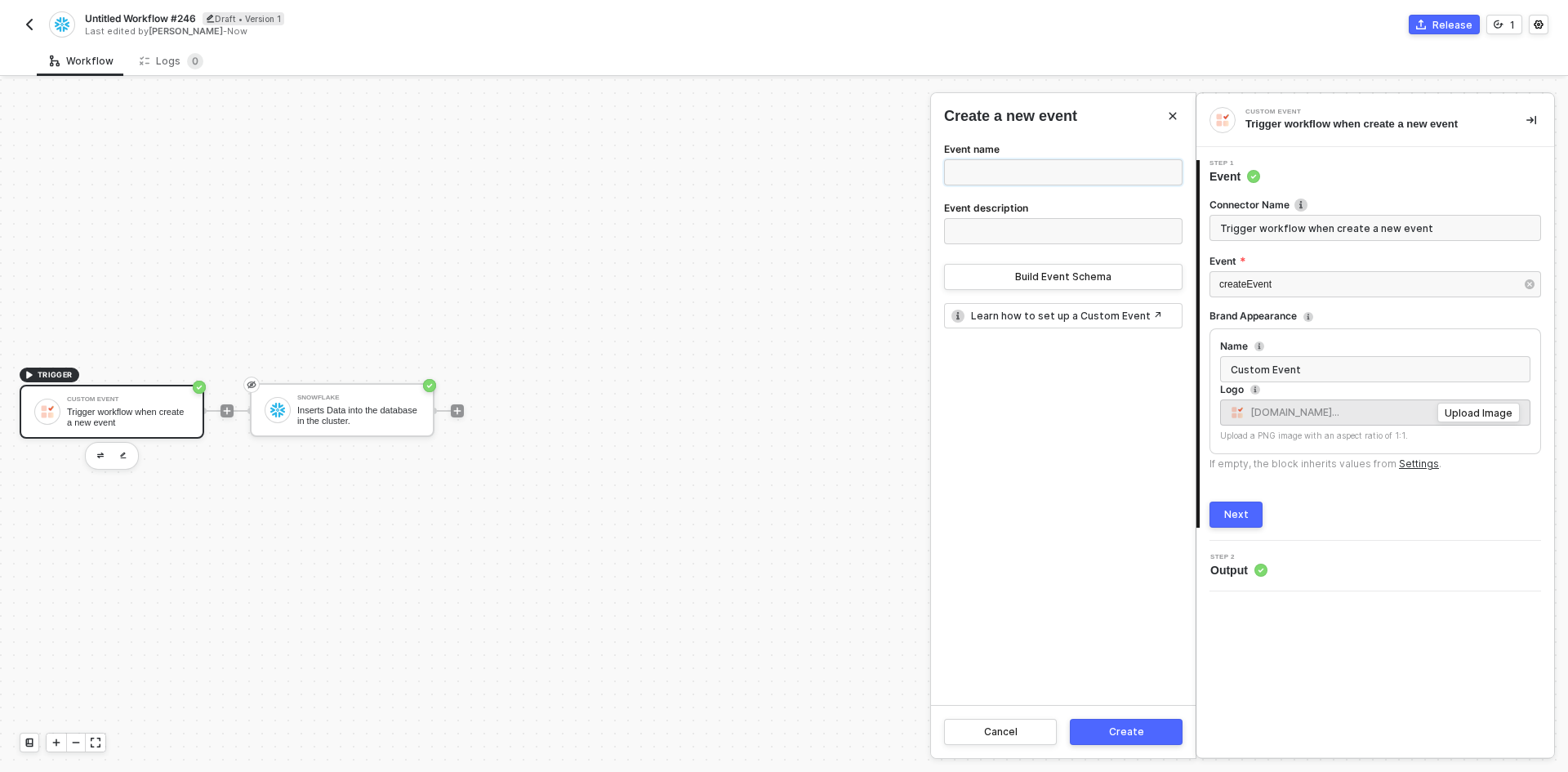 click on "Event name Event description Build Event Schema" at bounding box center [1063, 215] 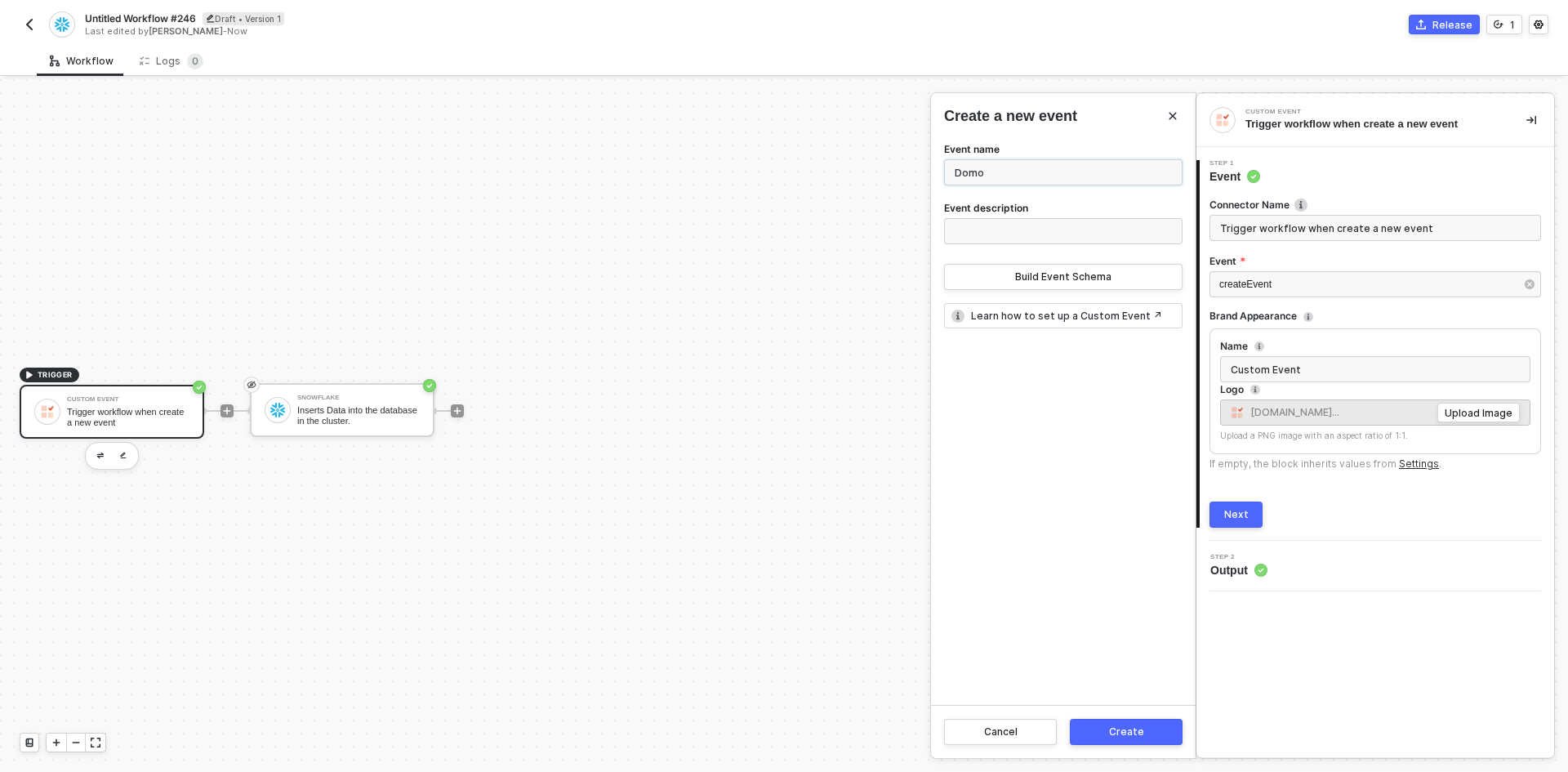 type on "Domo" 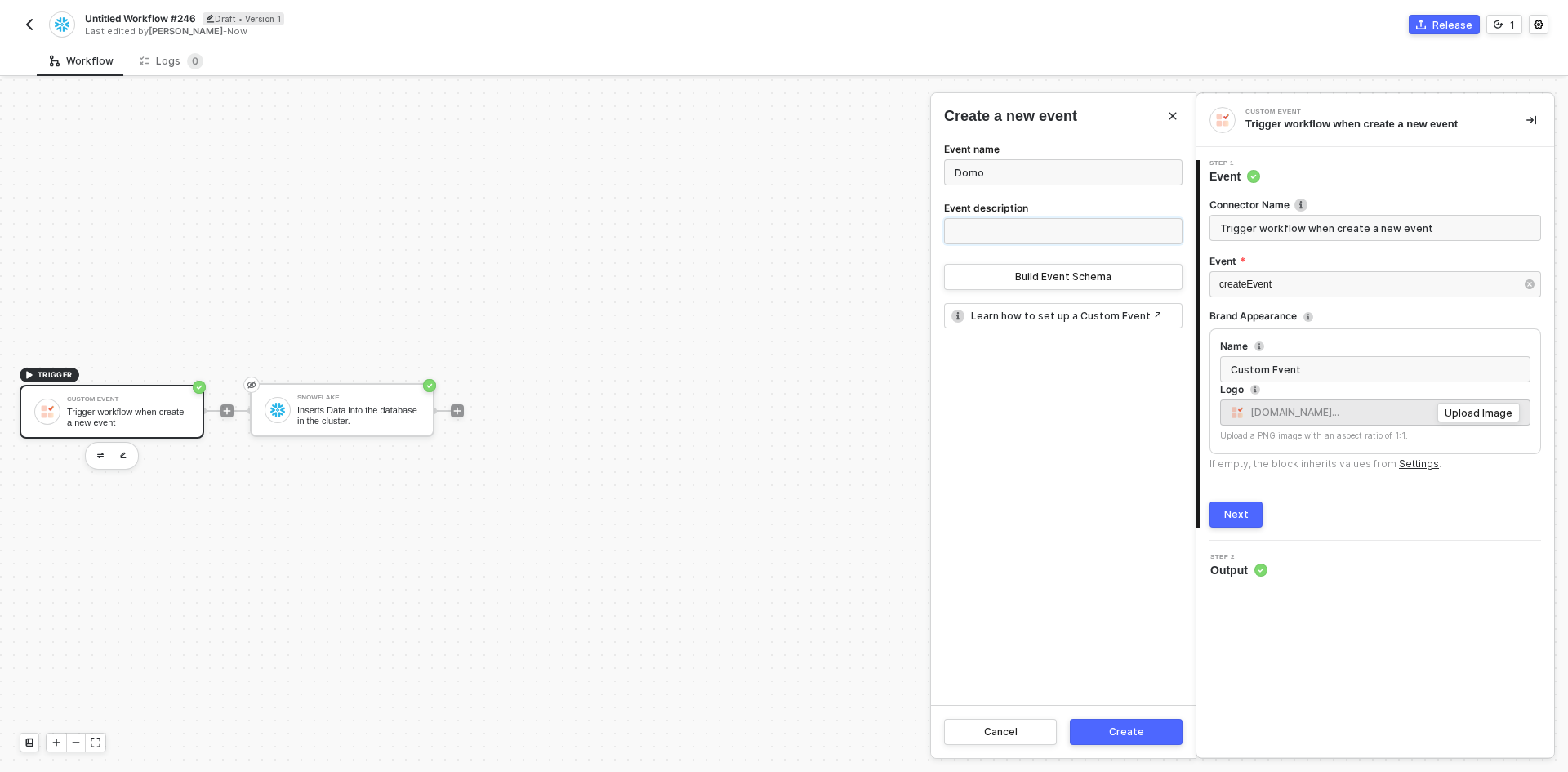 click on "Event name Domo Event description Build Event Schema" at bounding box center [1063, 215] 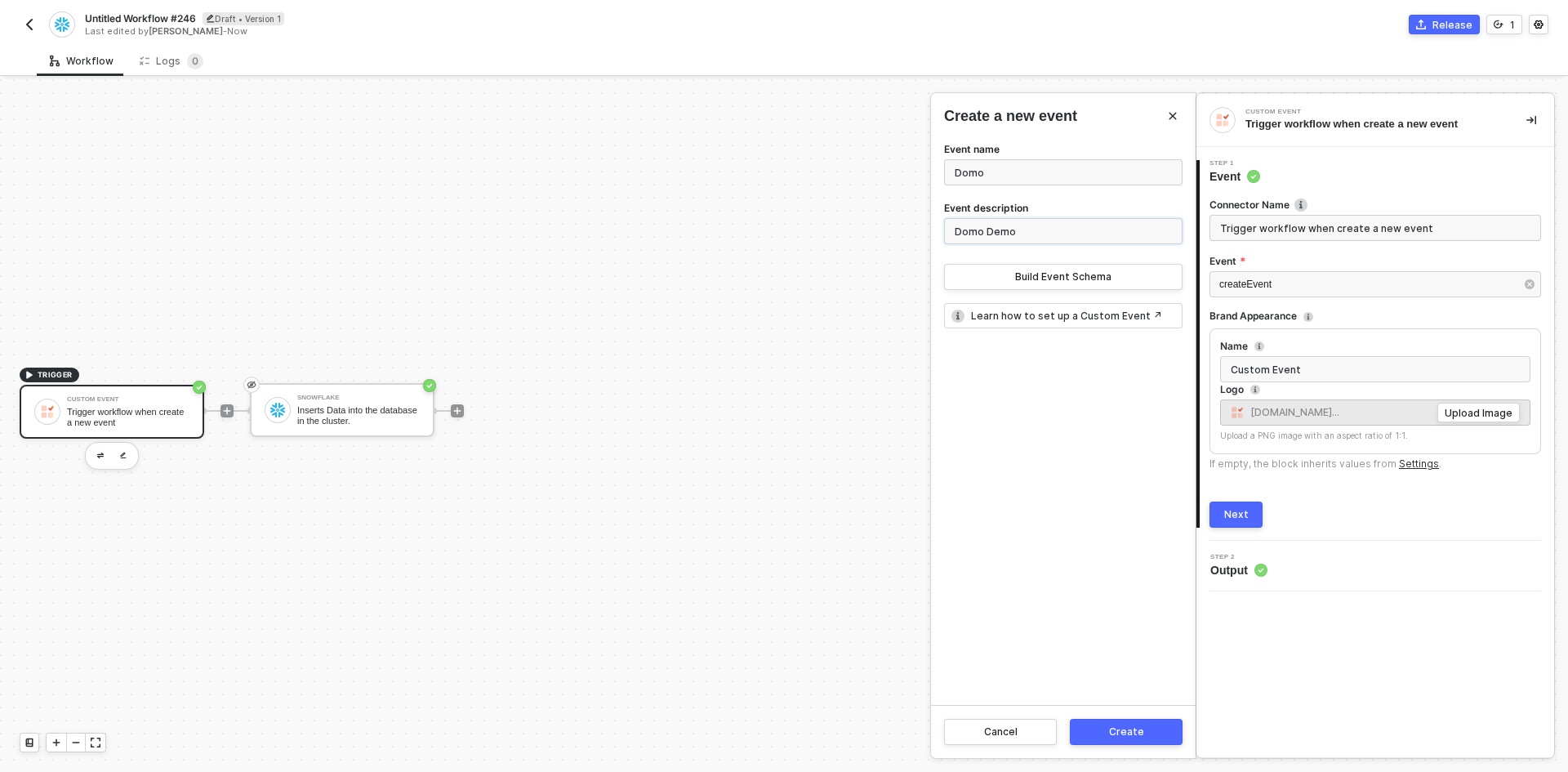 type on "Domo Demo" 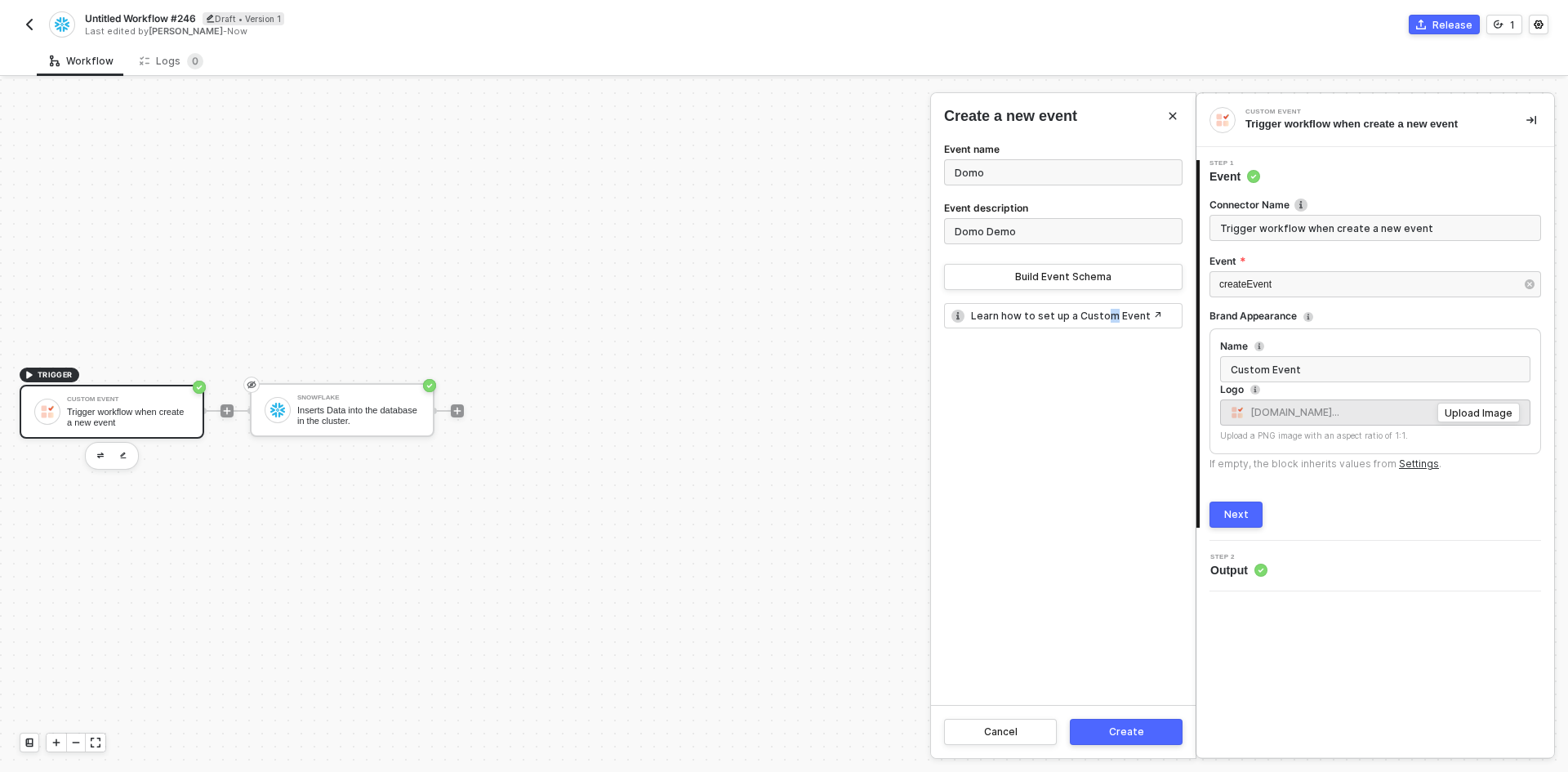 click on "Event name Domo Event description Domo Demo Build Event Schema Learn how to set up a Custom Event ↗" at bounding box center [1063, 422] 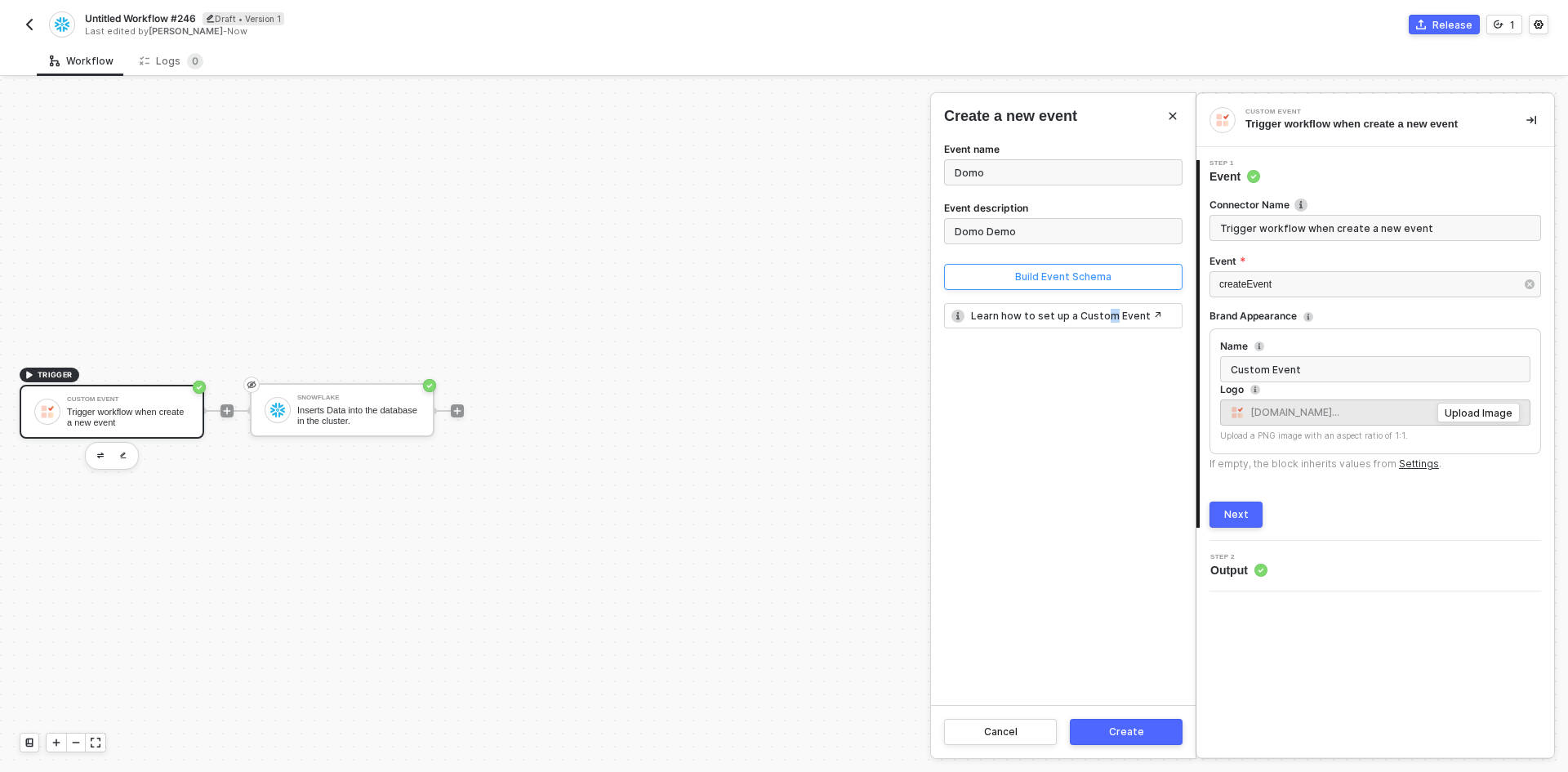 click on "Build Event Schema" at bounding box center (1063, 277) 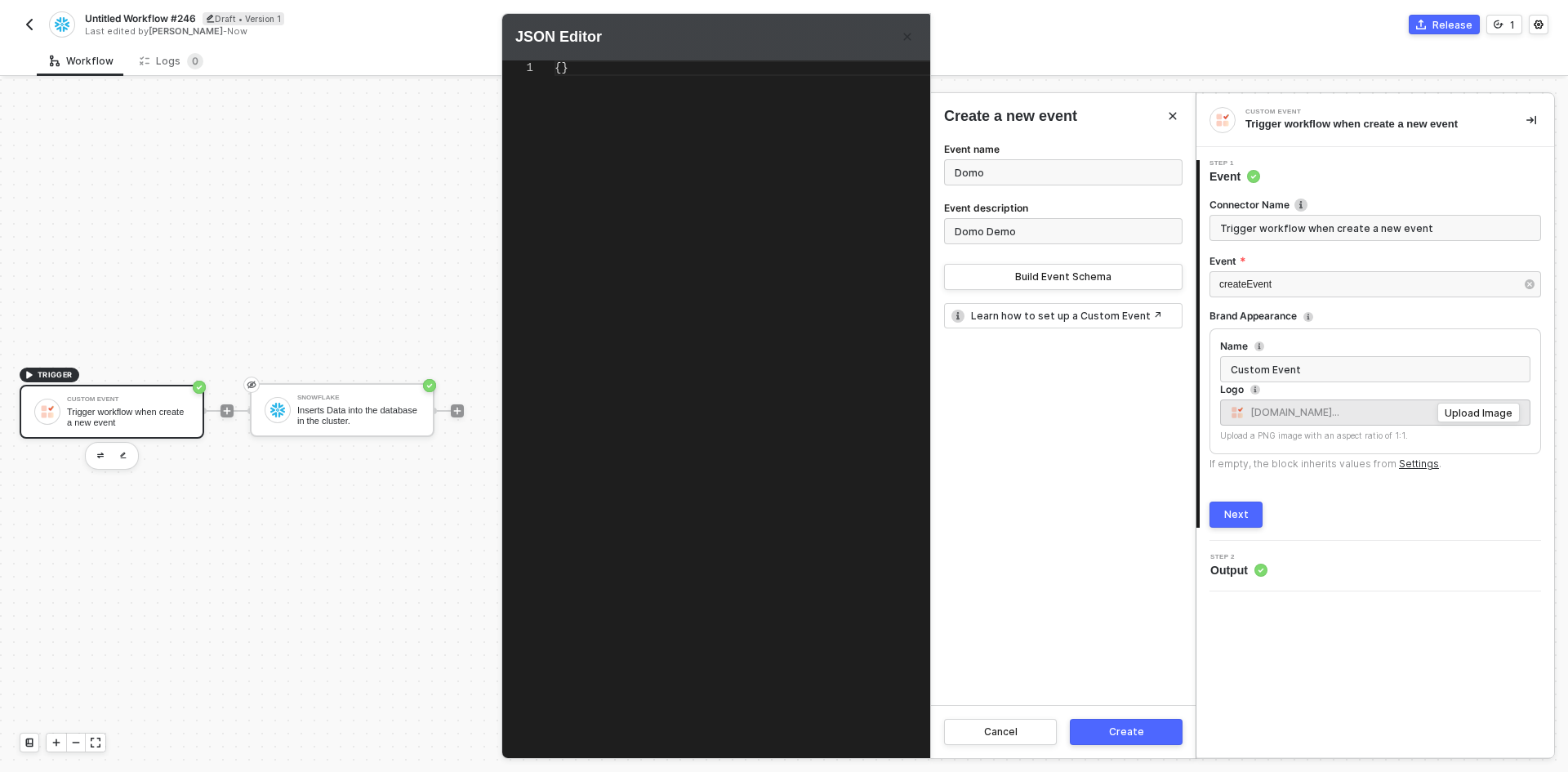 scroll, scrollTop: 0, scrollLeft: 11, axis: horizontal 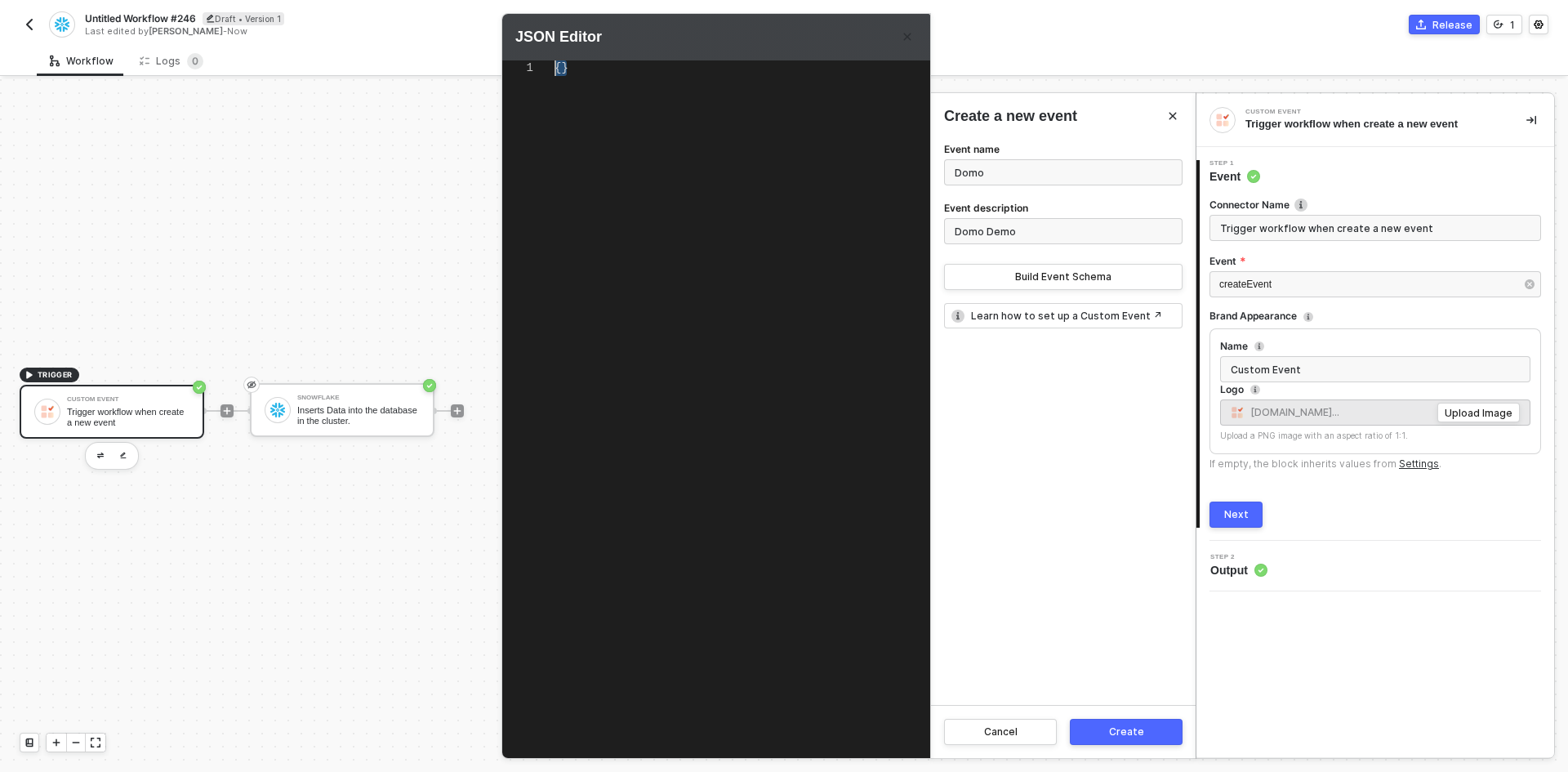 drag, startPoint x: 687, startPoint y: 89, endPoint x: 402, endPoint y: 74, distance: 285.3945 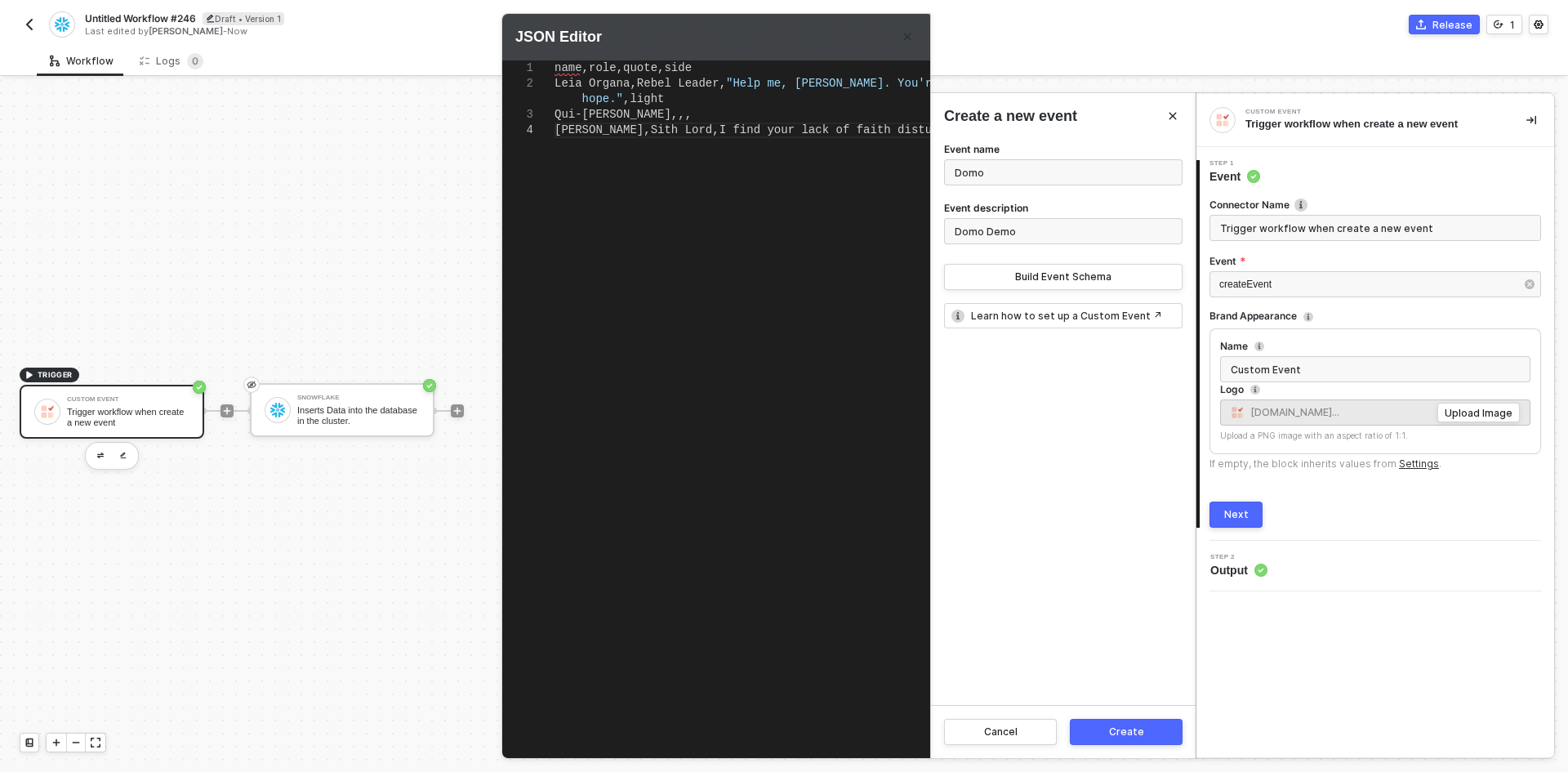 click on "I find your lack of faith disturbing." at bounding box center [846, 130] 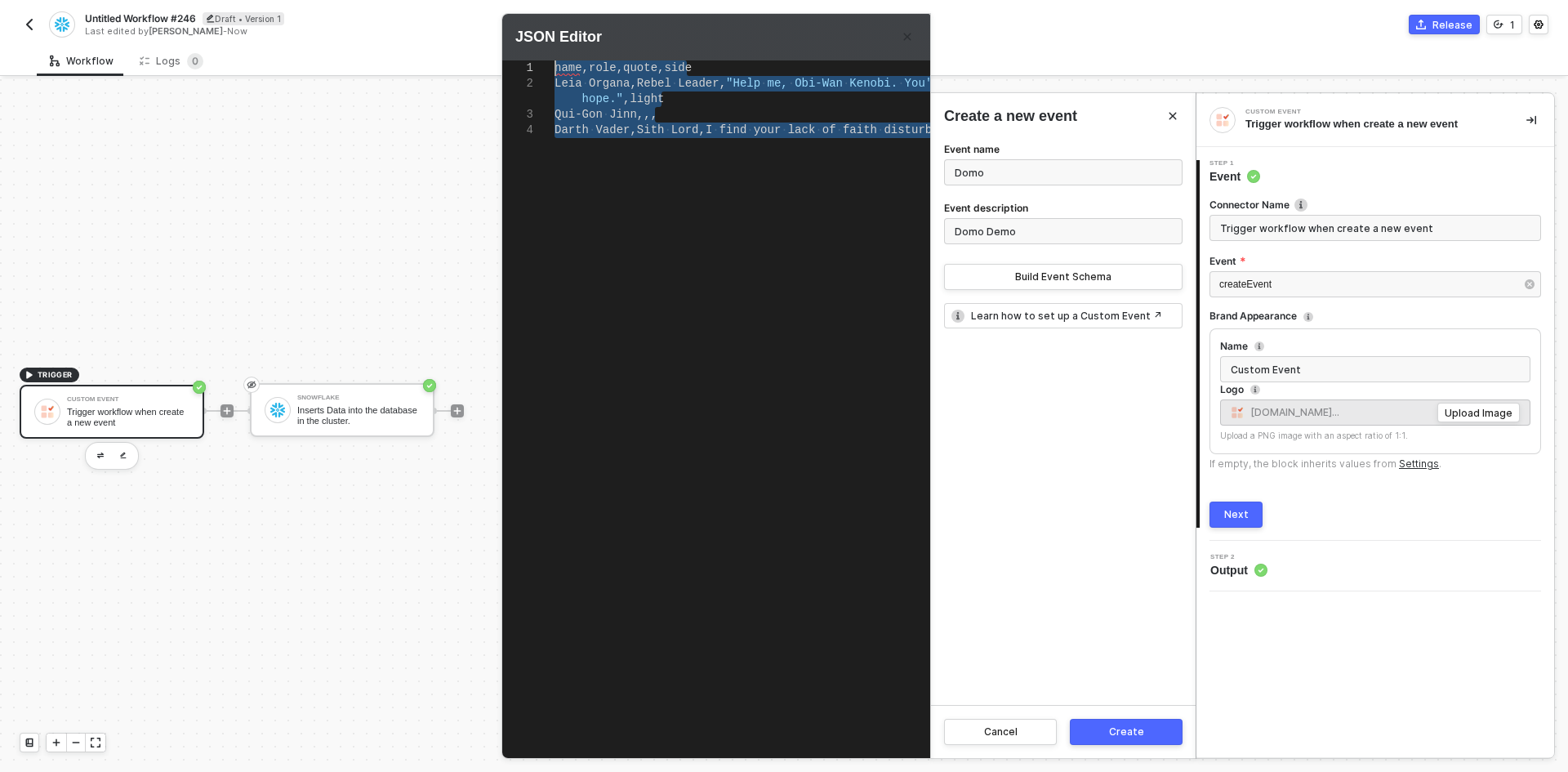 drag, startPoint x: 831, startPoint y: 143, endPoint x: 414, endPoint y: -35, distance: 453.4016 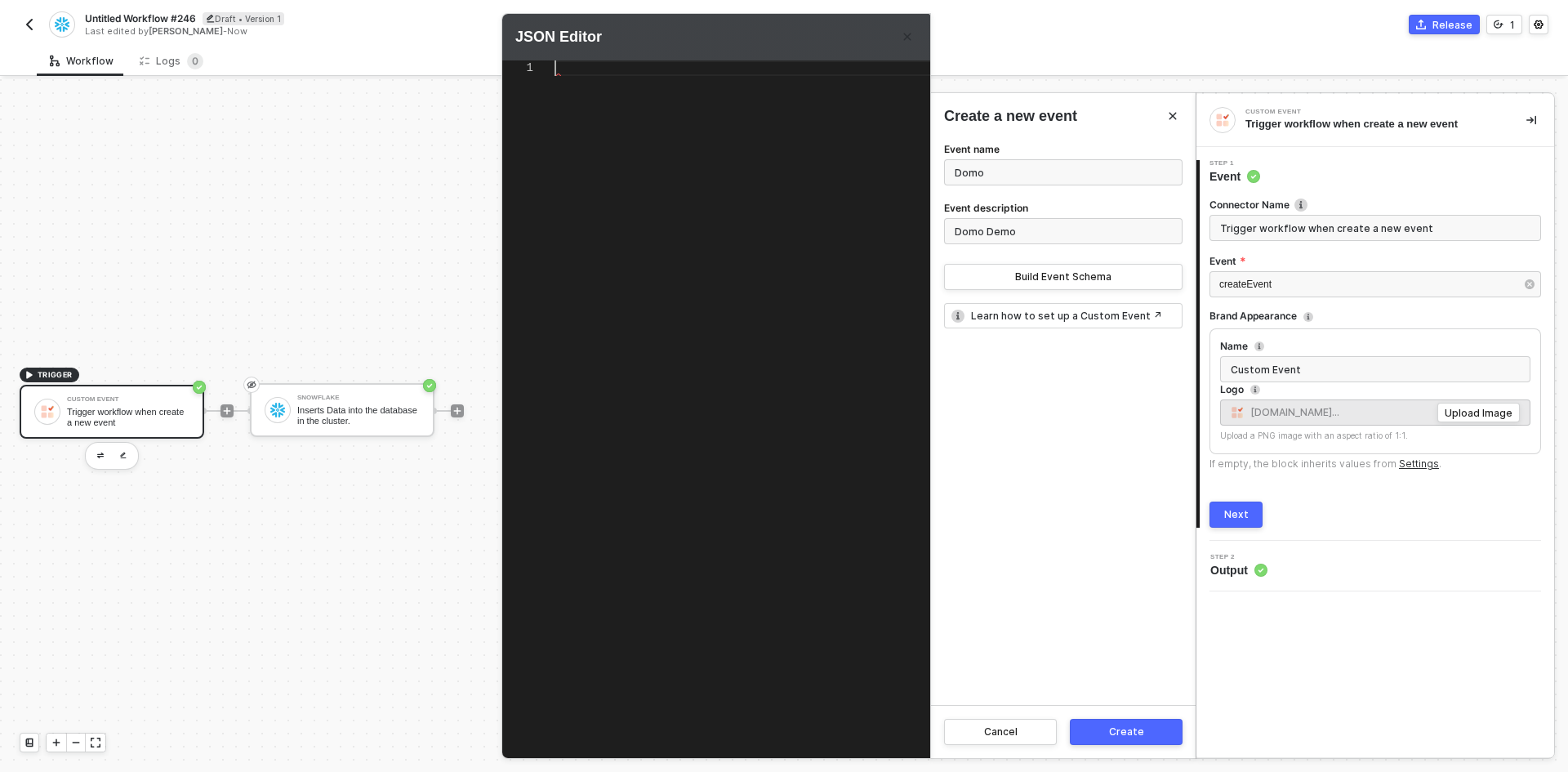 scroll, scrollTop: 0, scrollLeft: 0, axis: both 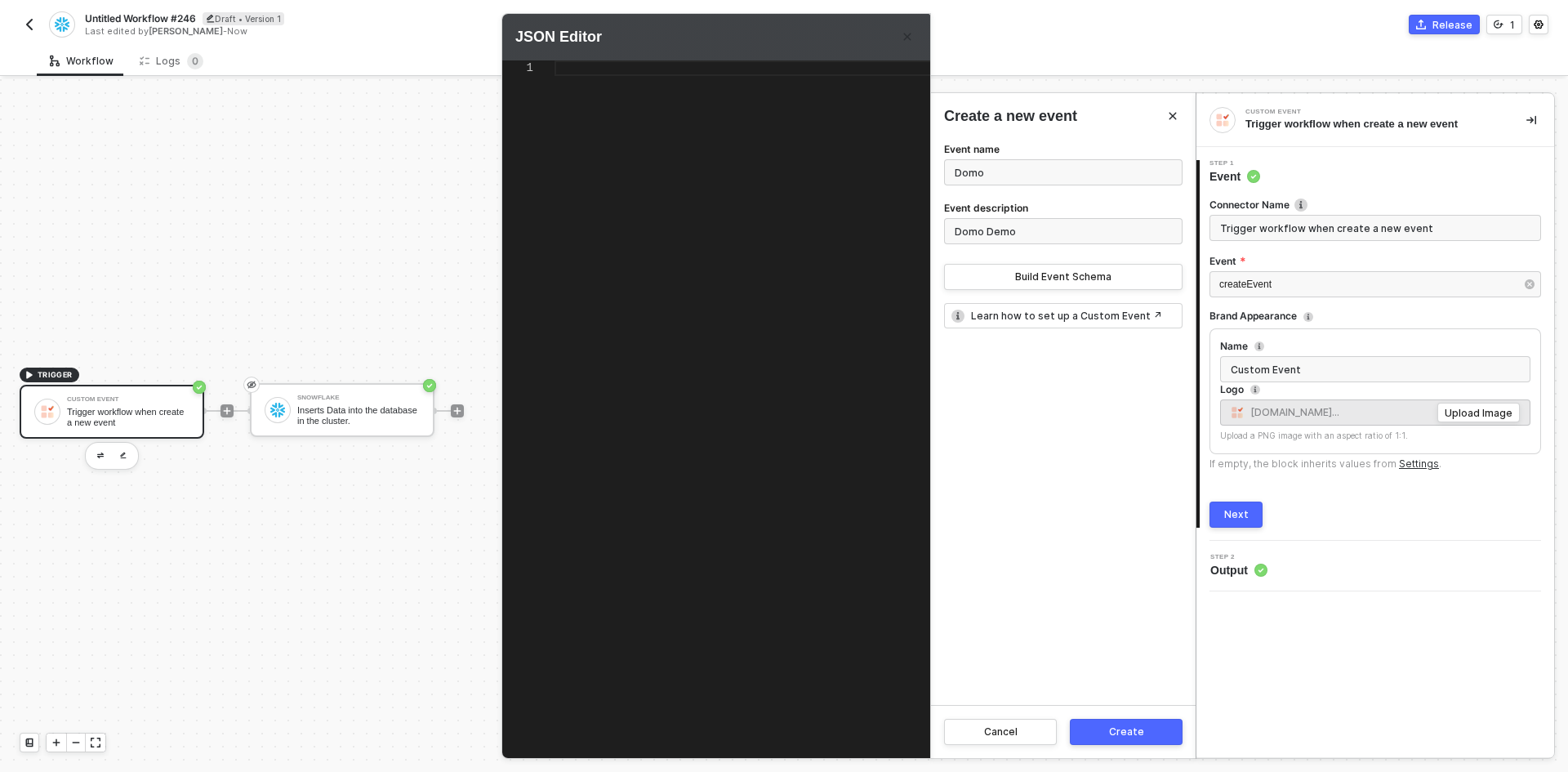 paste on "}
]" 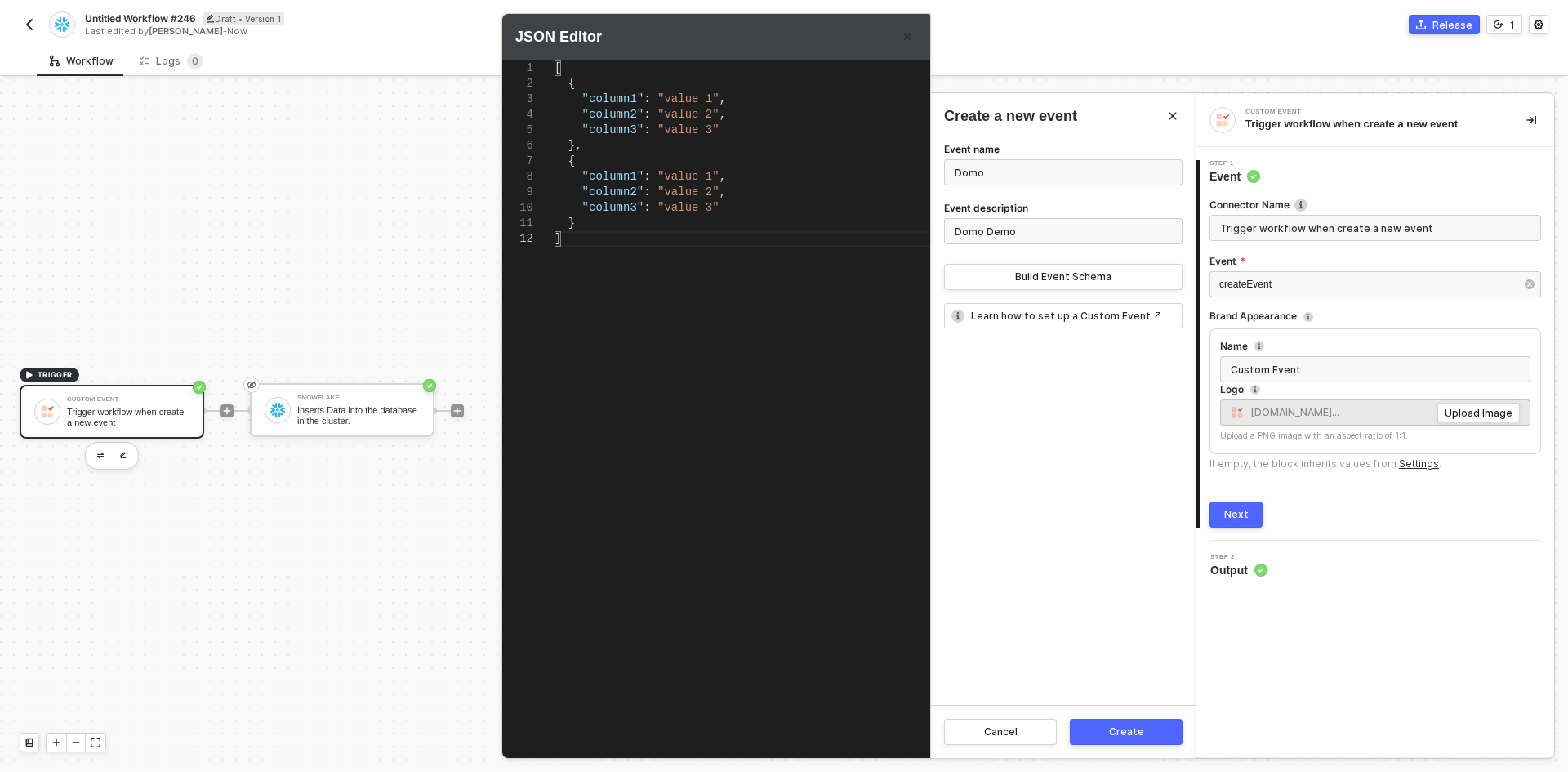 click on "[    {      "column1" :   "value 1" ,      "column2" :   "value 2" ,      "column3" :   "value 3"    },    {      "column1" :   "value 1" ,      "column2" :   "value 2" ,      "column3" :   "value 3"    } ]" at bounding box center [773, 389] 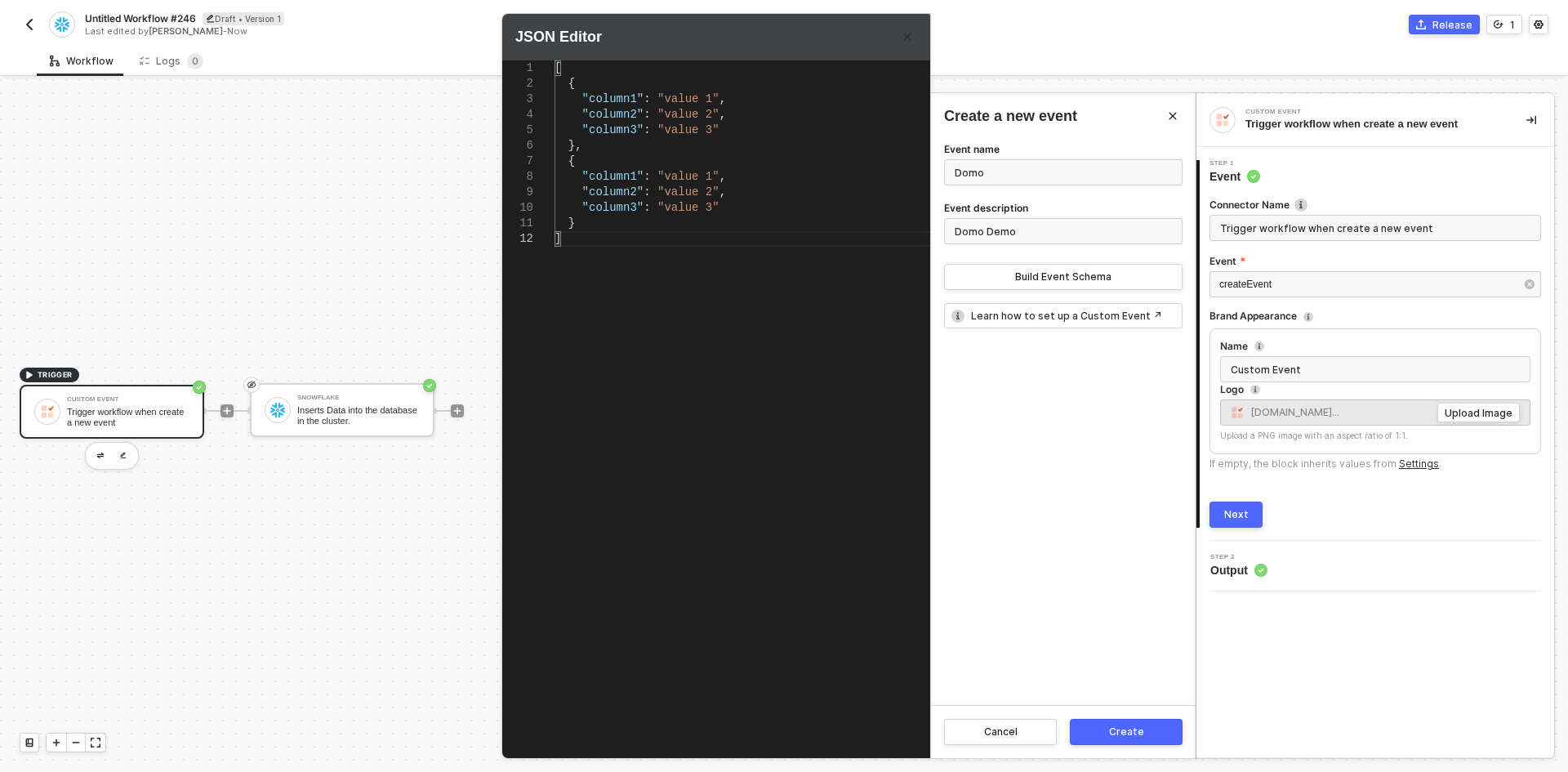 click on "Create" at bounding box center (1126, 732) 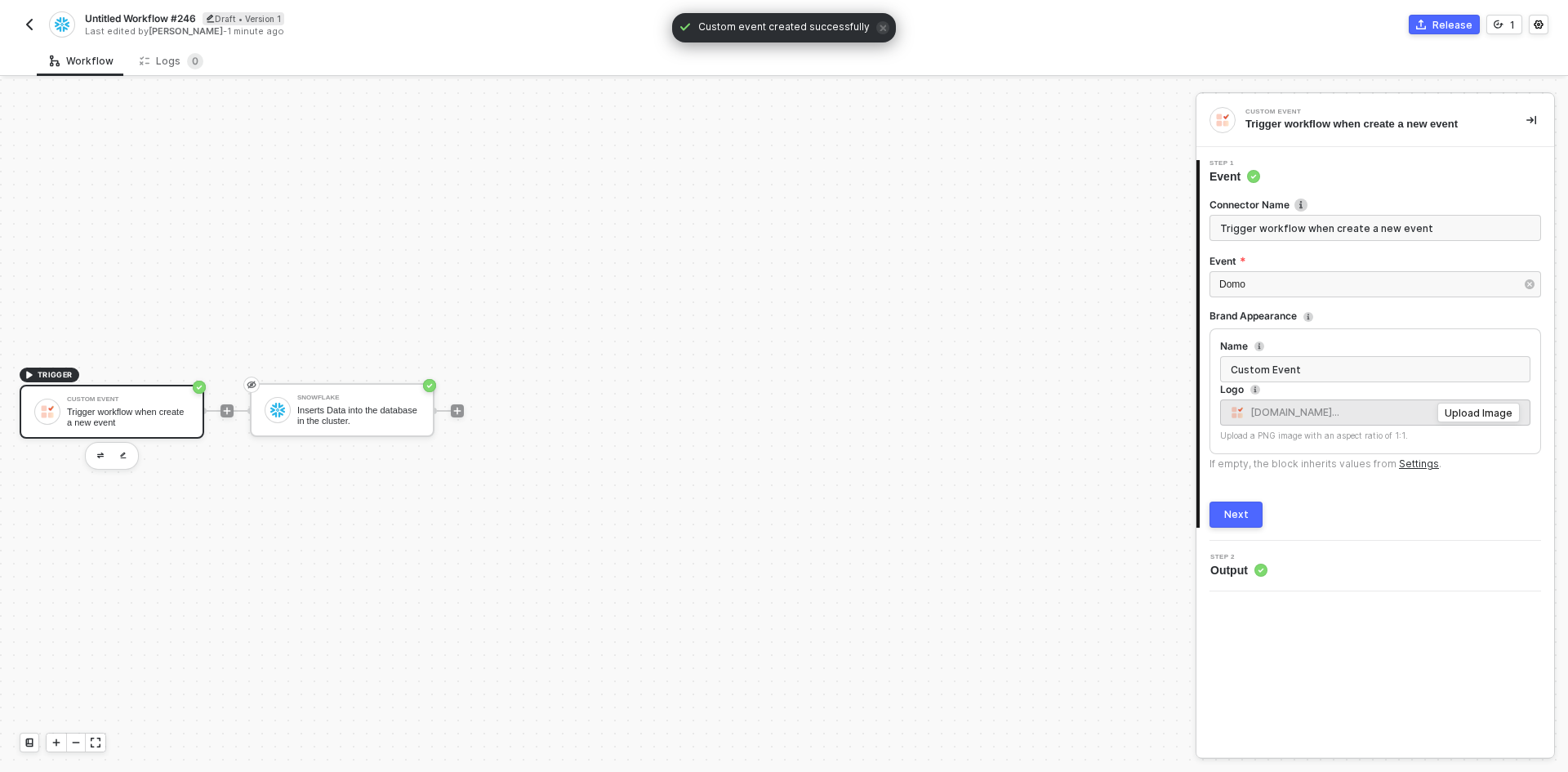 click on "Next" at bounding box center [1236, 515] 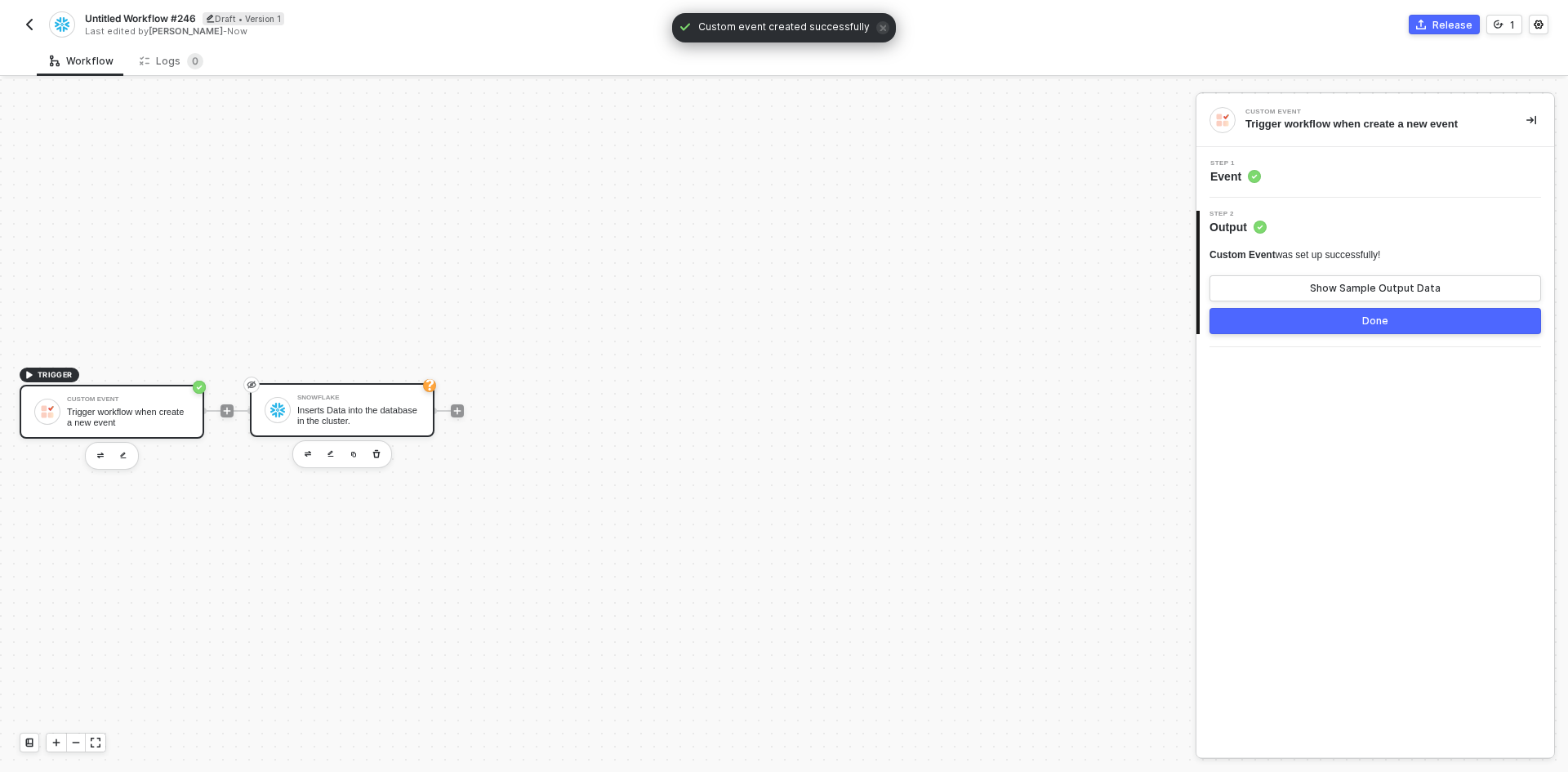 click on "Snowflake Inserts Data into the database in the cluster." at bounding box center (342, 410) 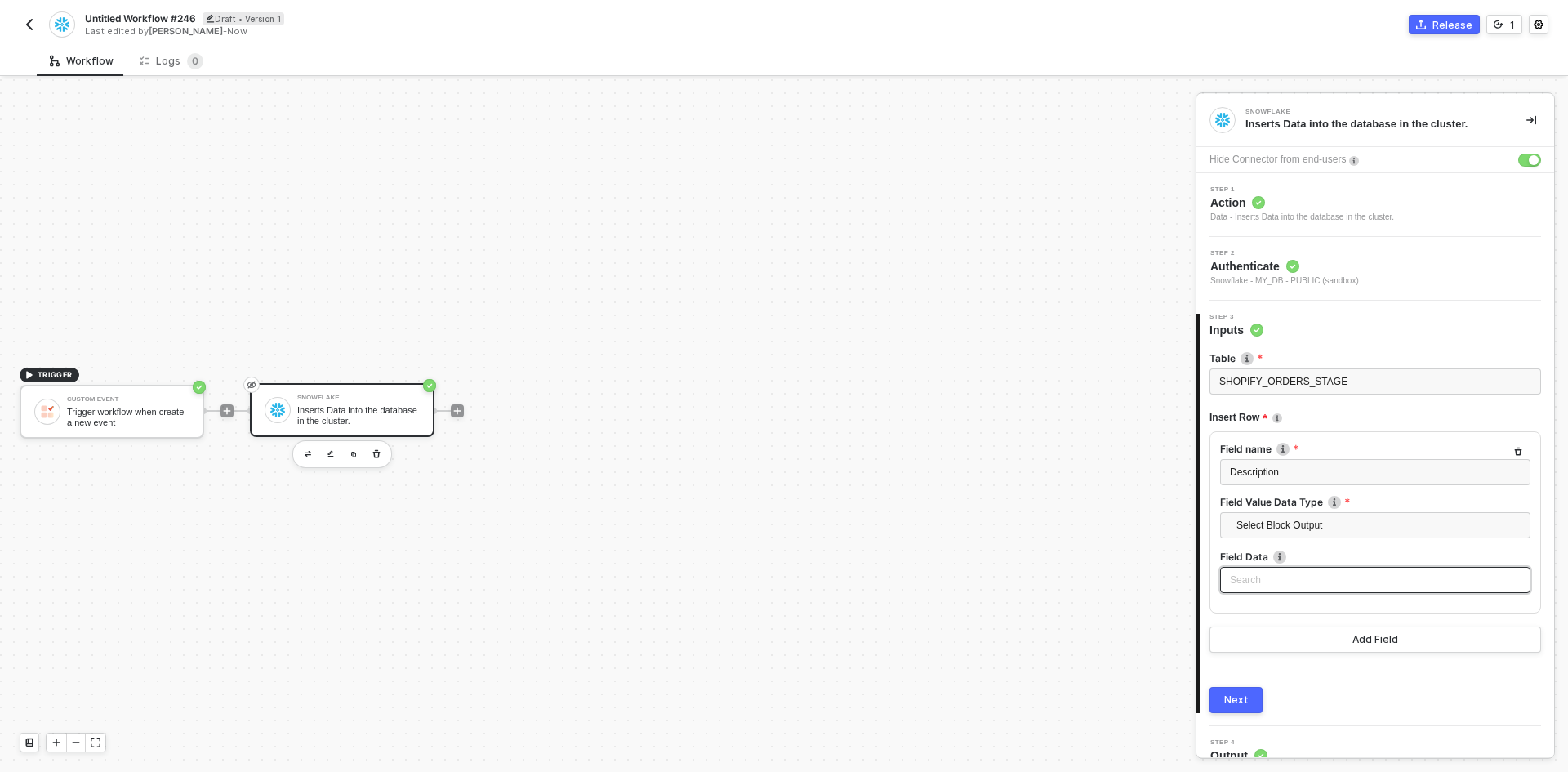 click on "Search" at bounding box center [1375, 580] 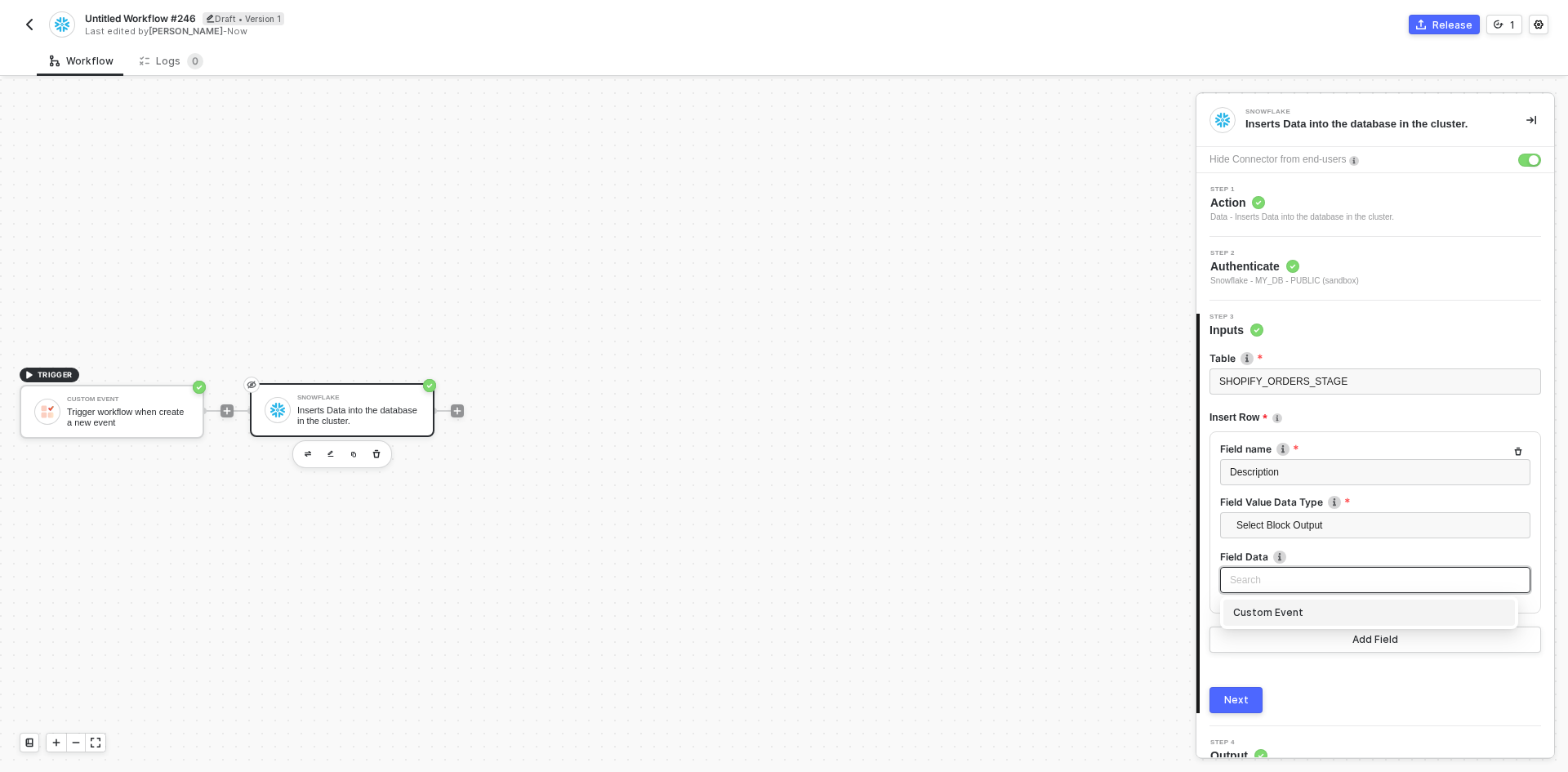 click on "Custom Event" at bounding box center (1369, 613) 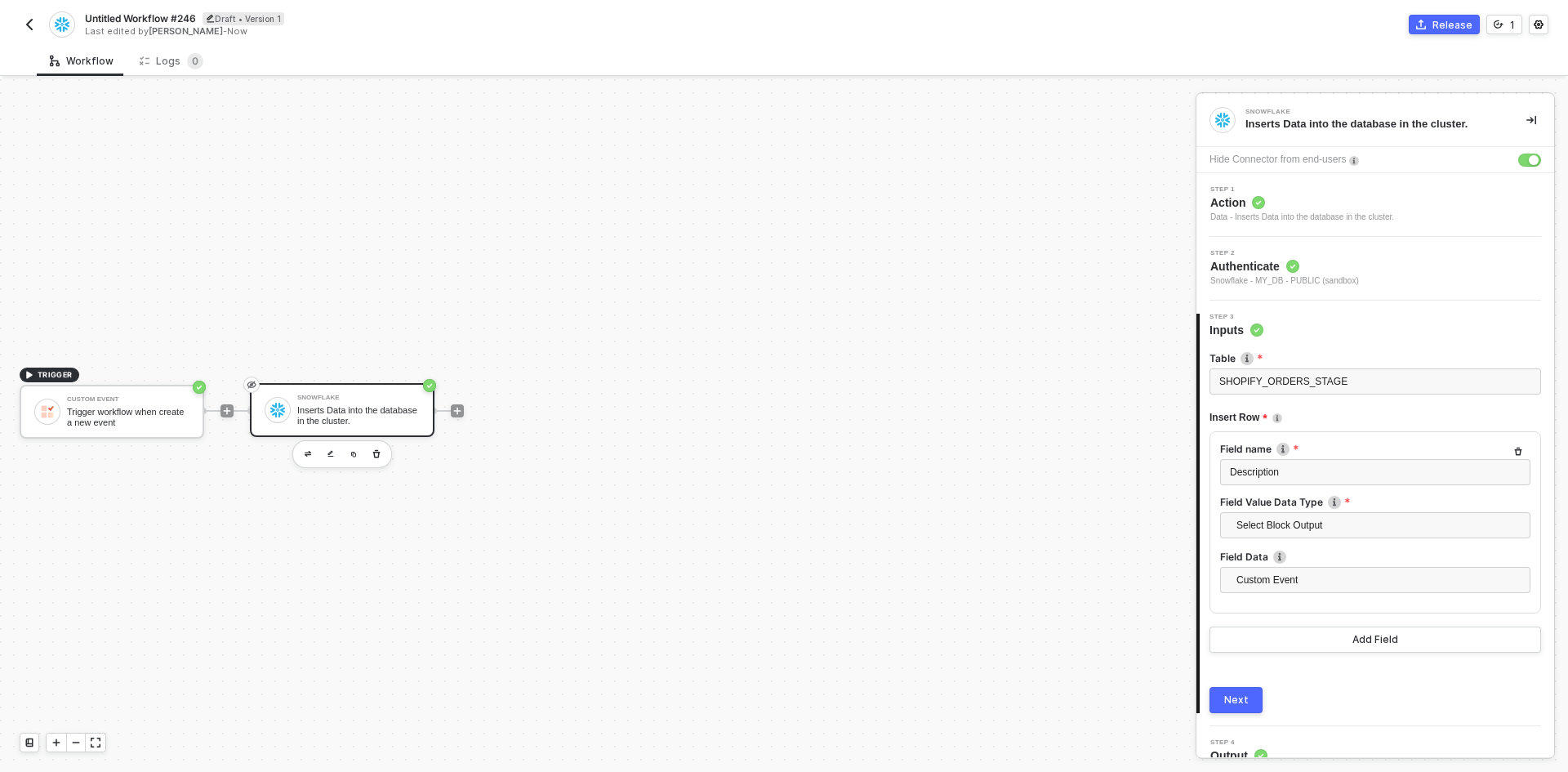 click on "3 Step 3 Inputs    Table SHOPIFY_ORDERS_STAGE Insert Row Field name Description Field Value Data Type Select Block Output Field Data Custom Event Custom Event Add Field Next" at bounding box center (1375, 513) 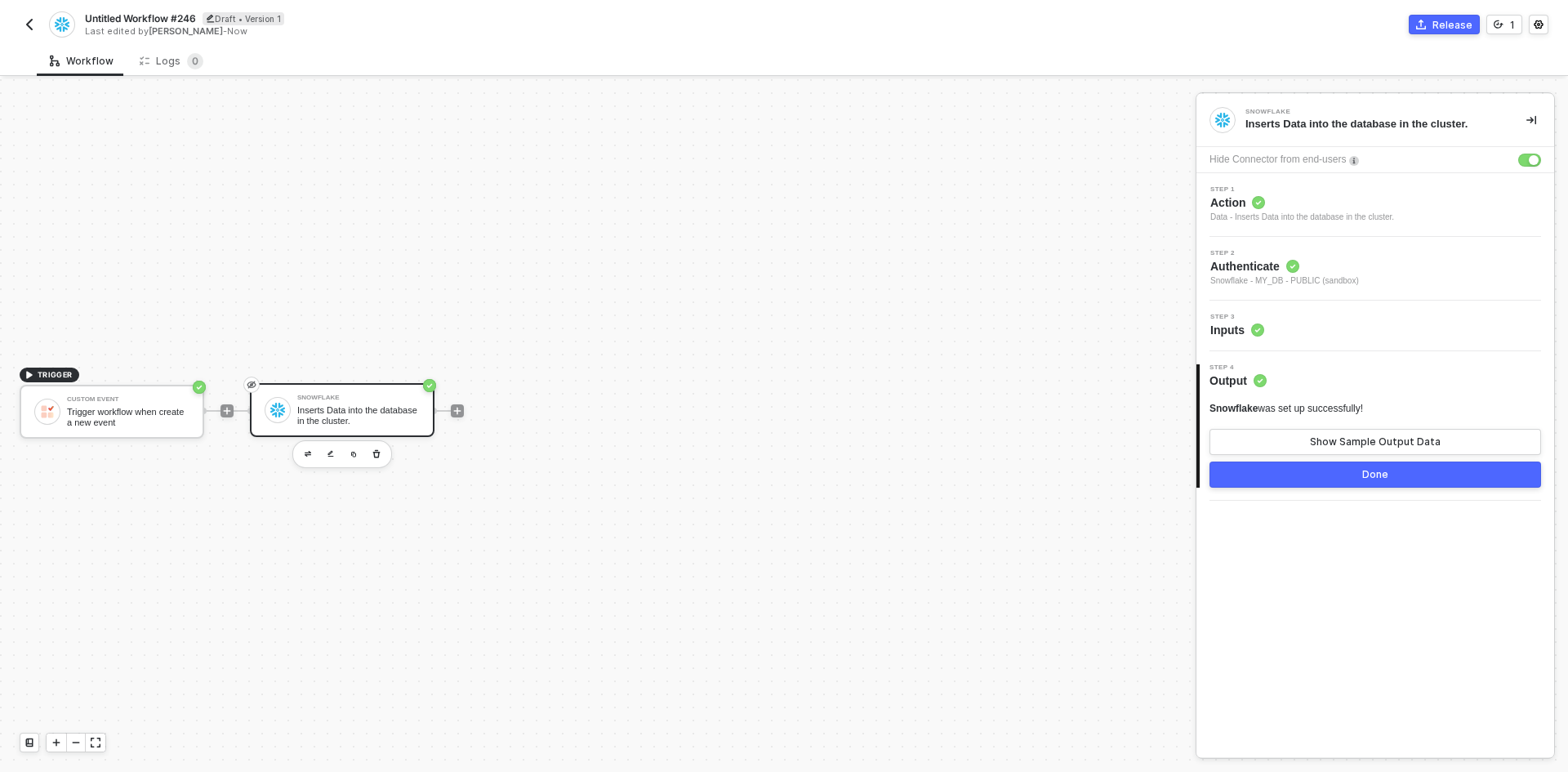 click at bounding box center (29, 25) 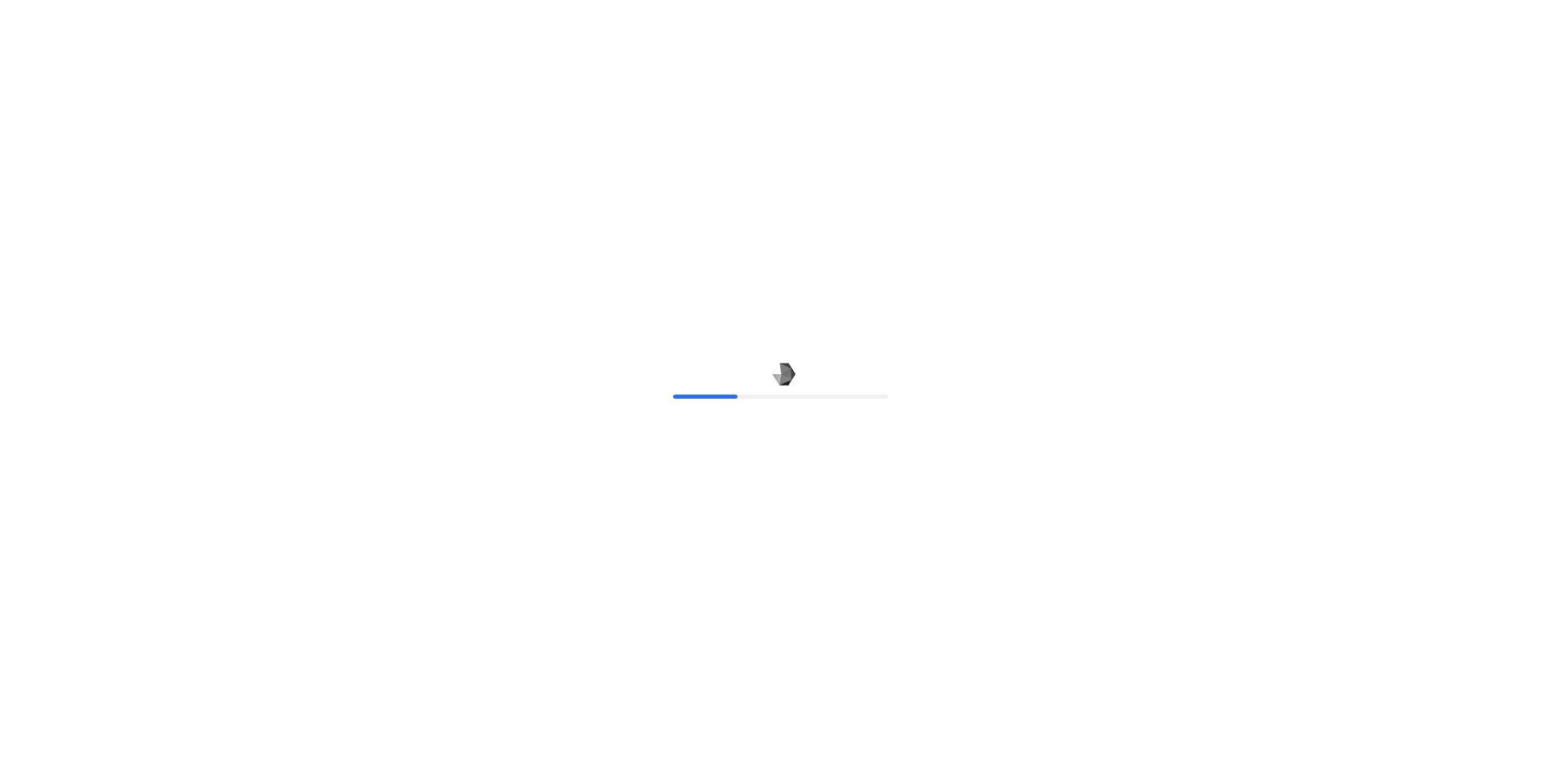 scroll, scrollTop: 0, scrollLeft: 0, axis: both 